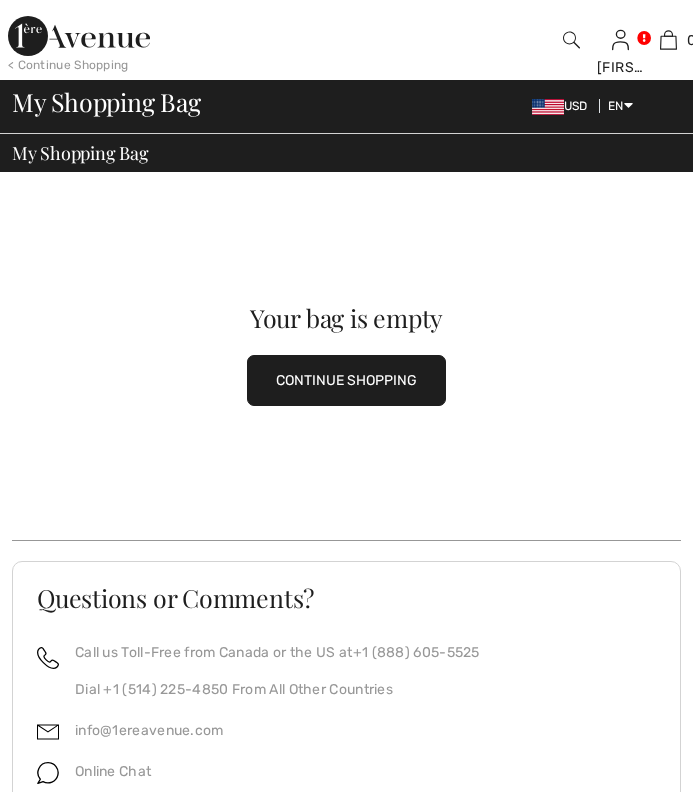 scroll, scrollTop: 0, scrollLeft: 0, axis: both 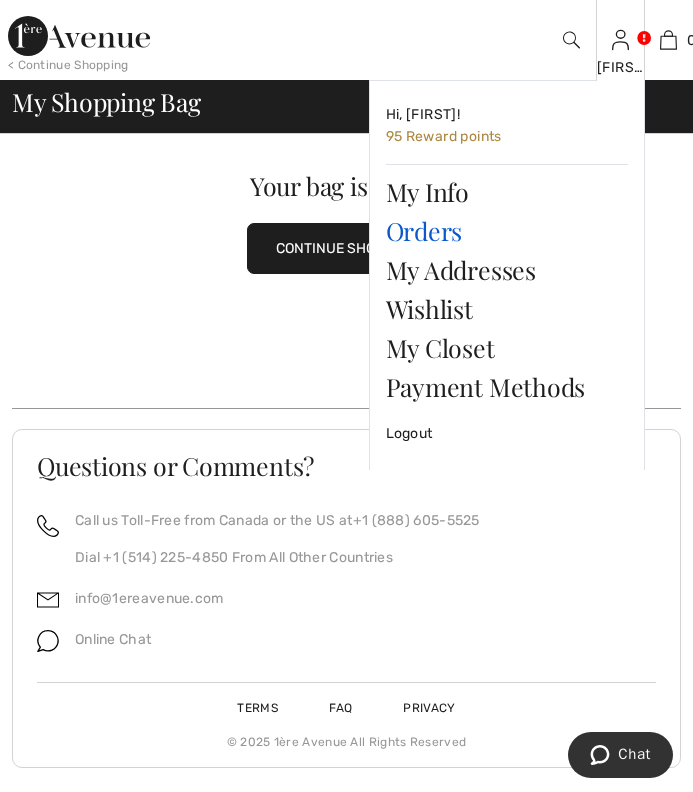 click on "Orders" at bounding box center (507, 231) 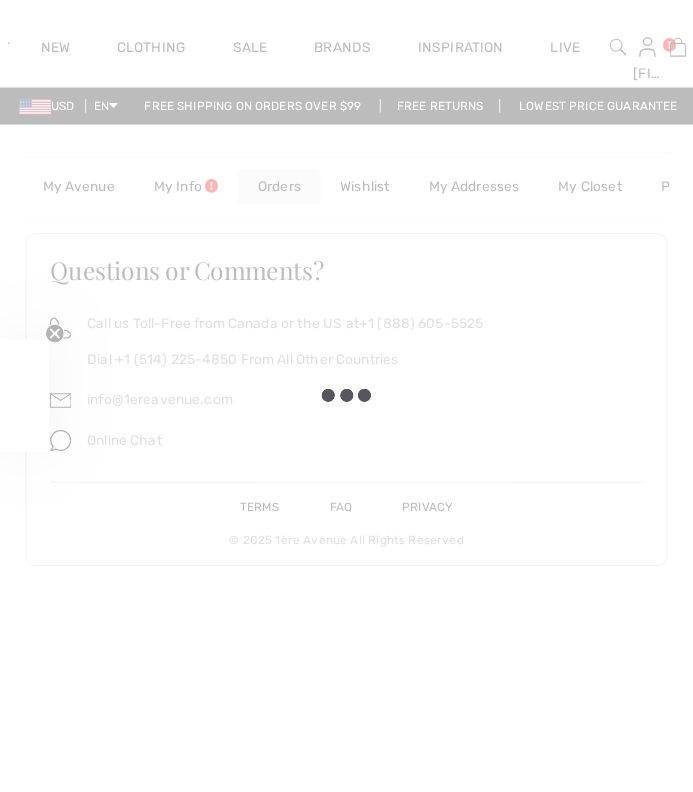 scroll, scrollTop: 0, scrollLeft: 0, axis: both 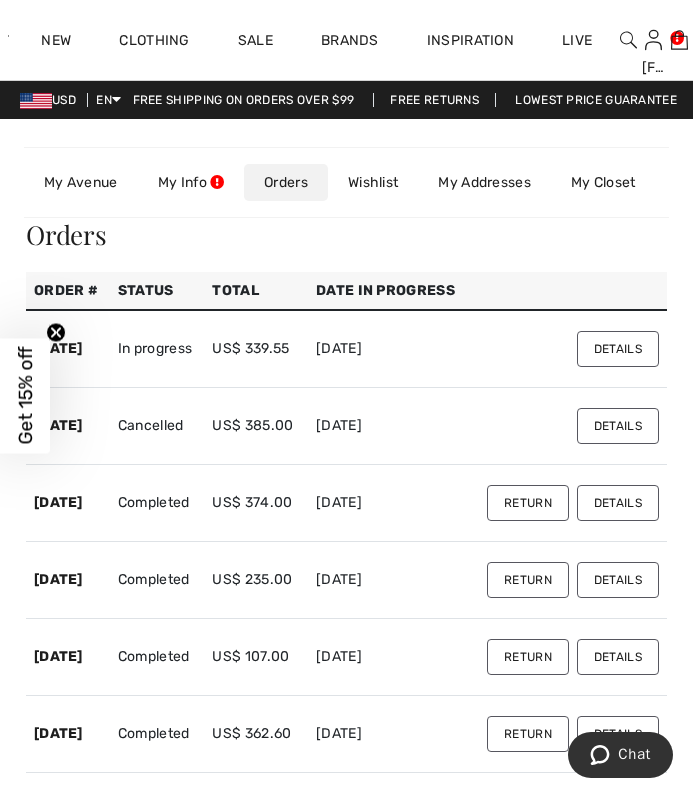 click on "Details" at bounding box center (618, 349) 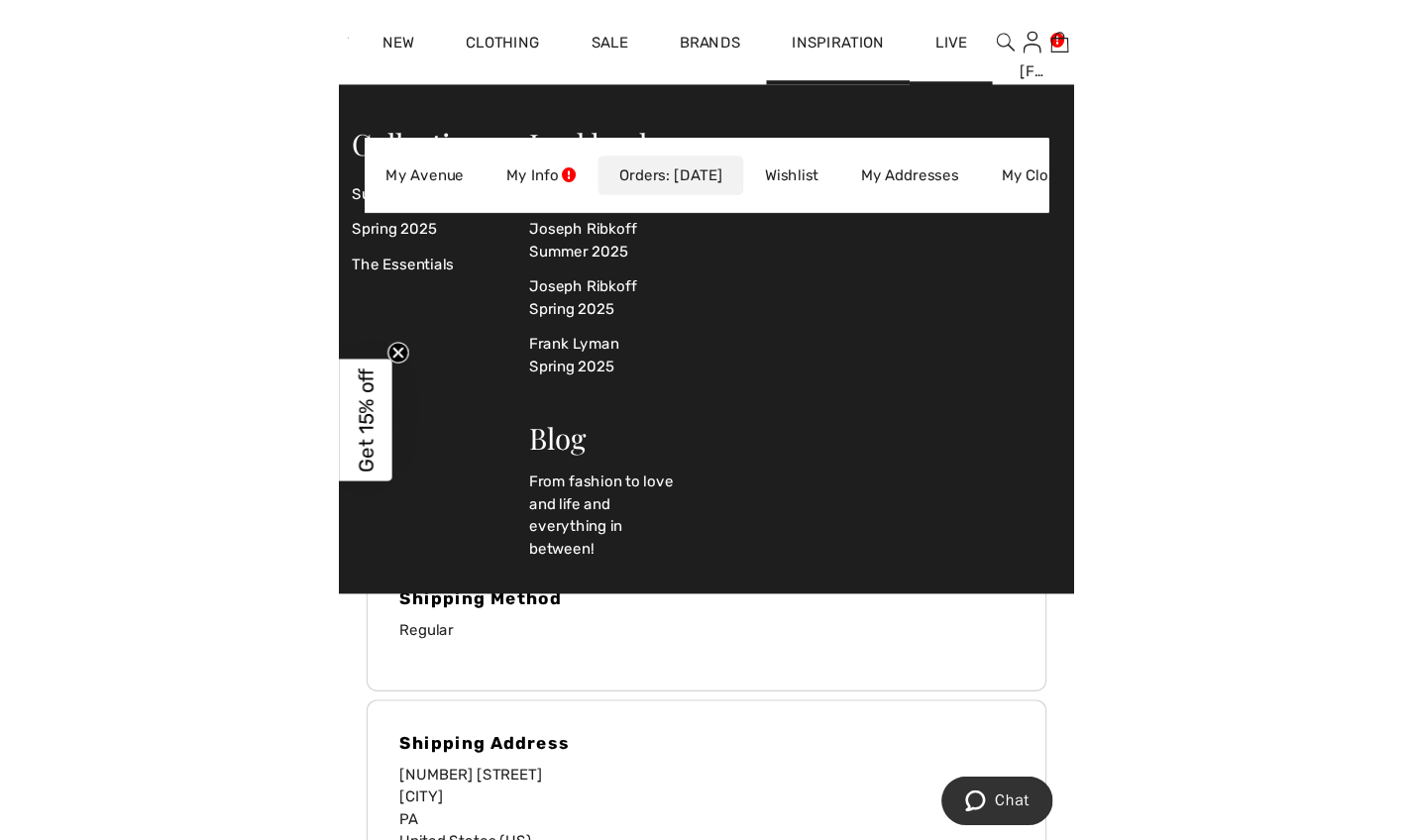 scroll, scrollTop: 849, scrollLeft: 0, axis: vertical 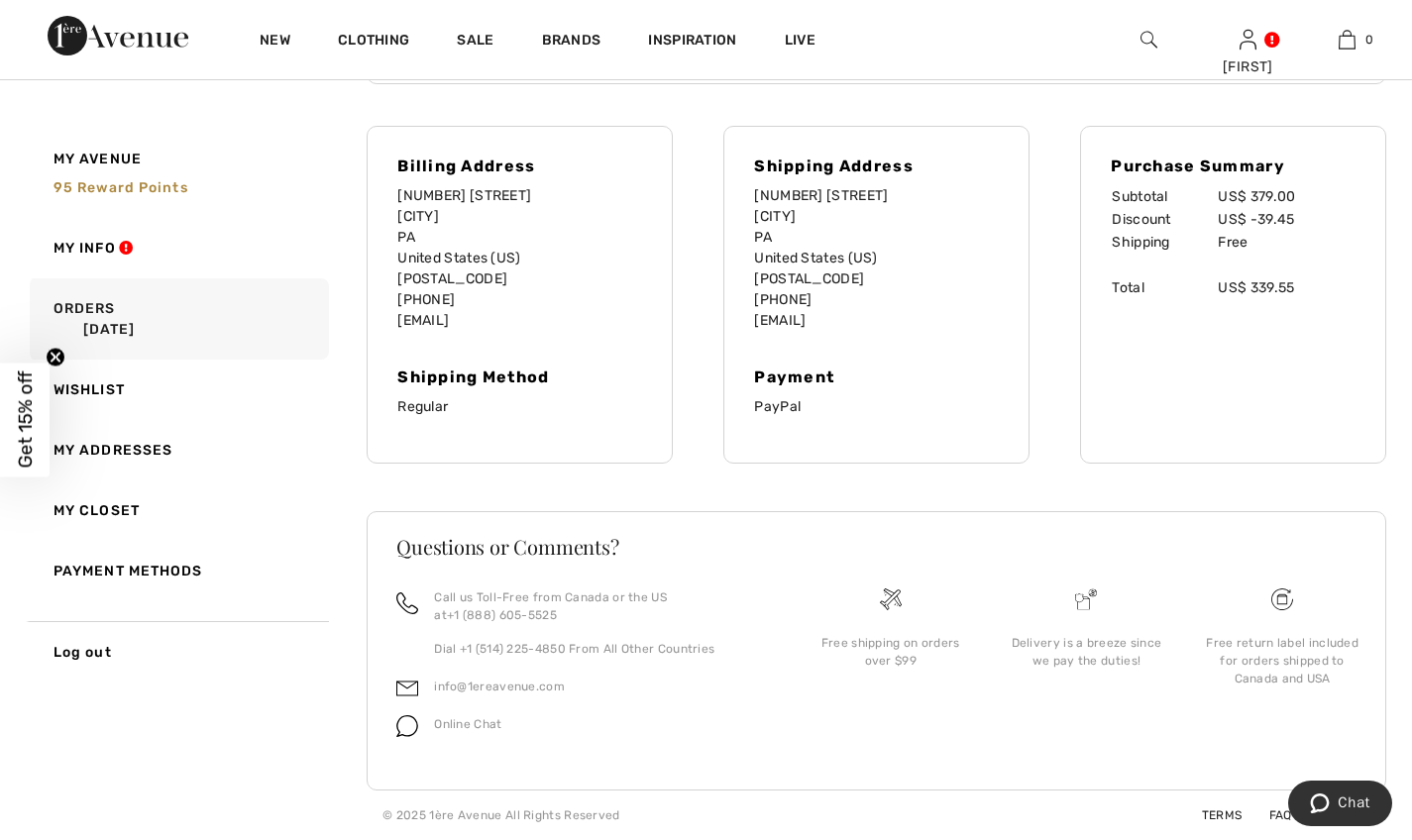 drag, startPoint x: 501, startPoint y: 297, endPoint x: 431, endPoint y: 310, distance: 71.19691 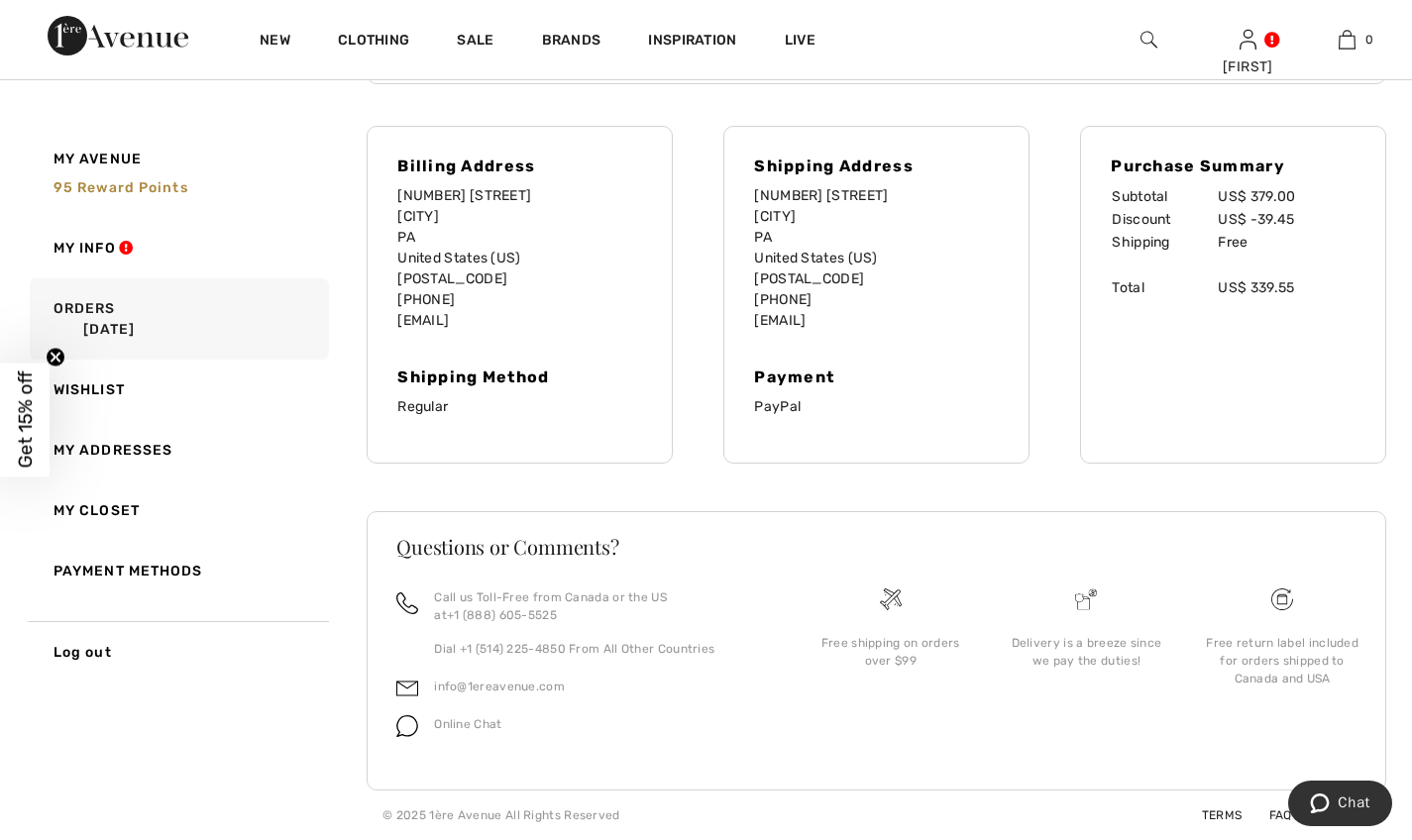 click on "Billing Address
1545 Lampeter Rd Lancaster PA United States (US) 17602 (717) 464-1066 ladydiconrad@gmail.com
Shipping Method
Regular" at bounding box center [519, 294] 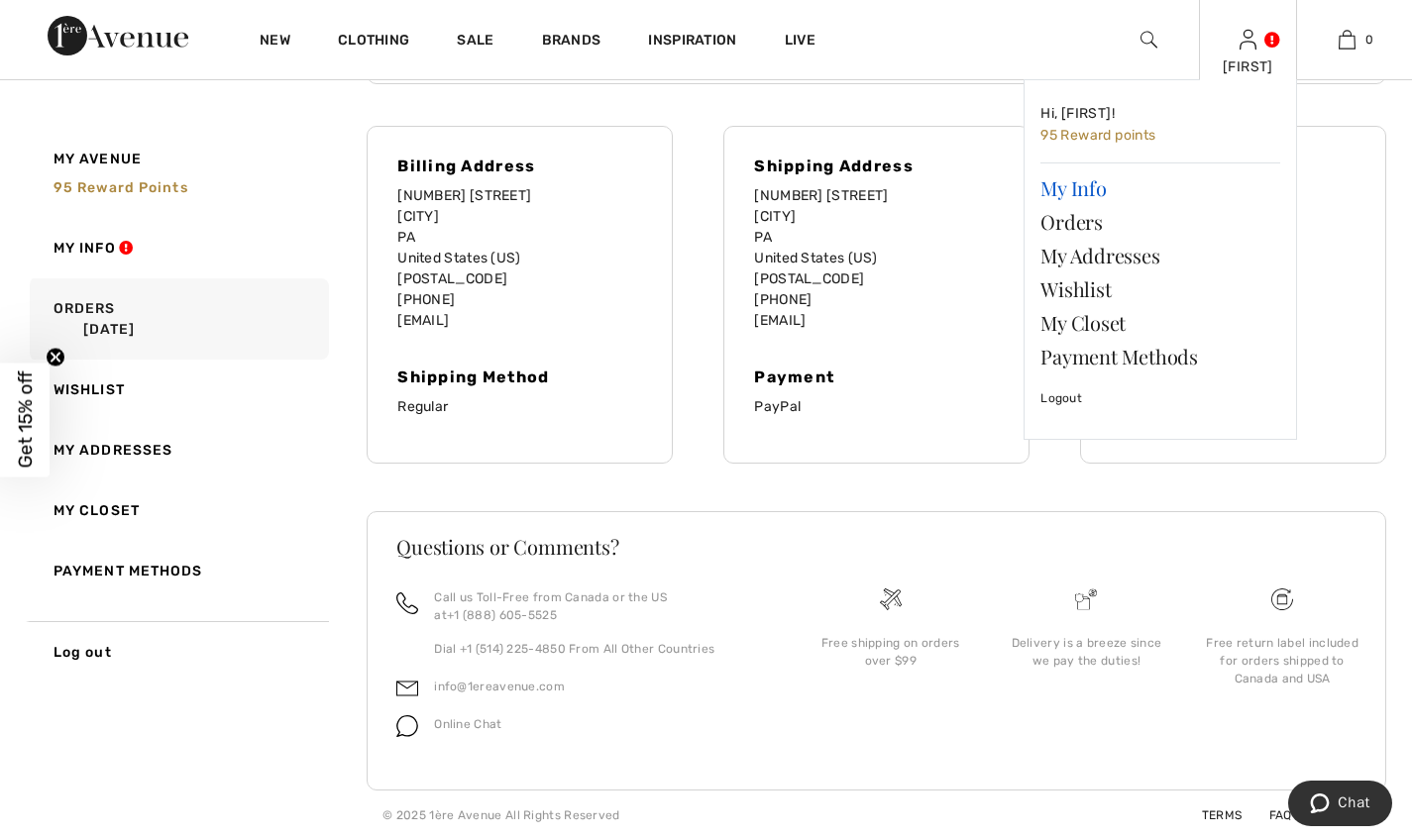 click on "My Info" at bounding box center [1160, 188] 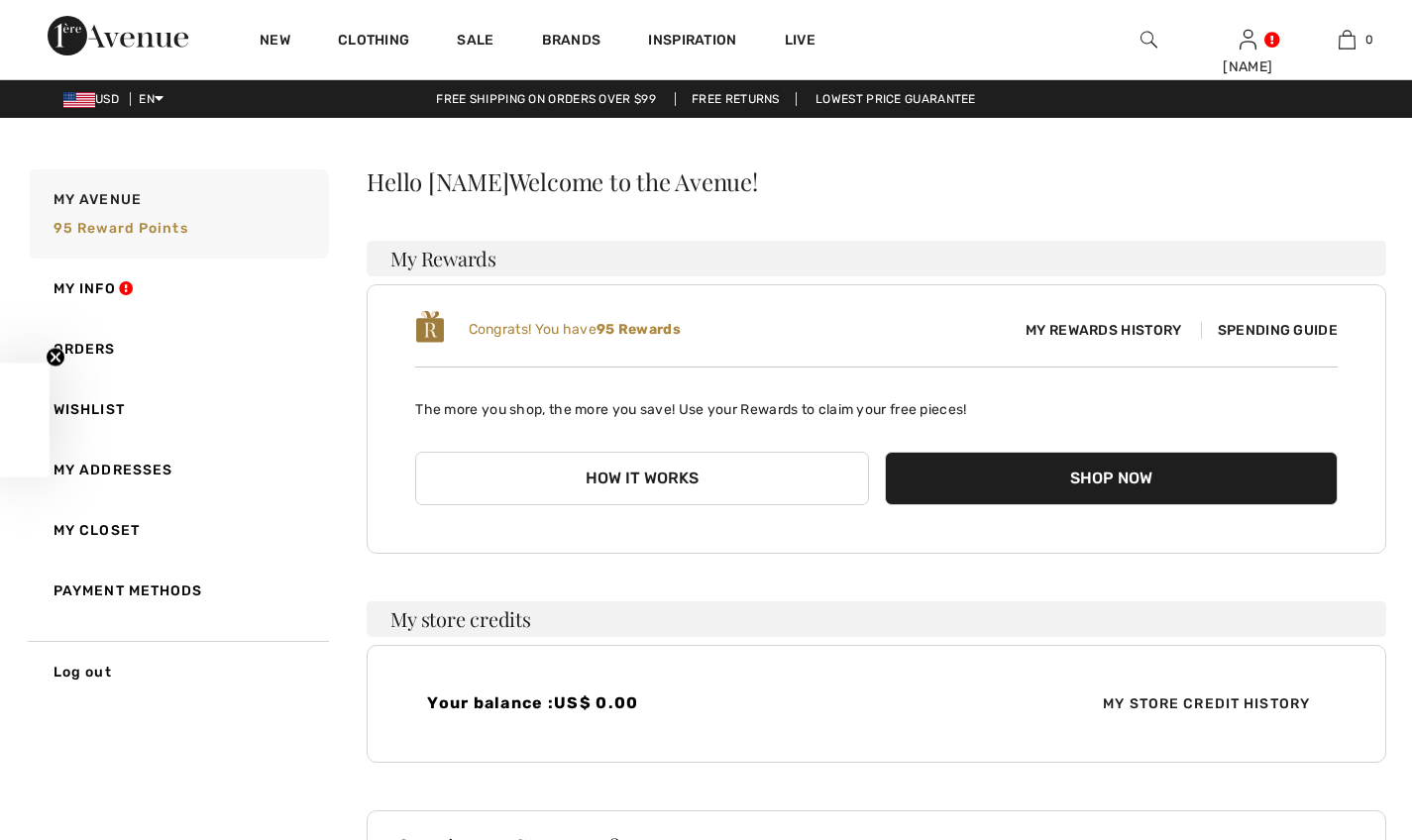 scroll, scrollTop: 0, scrollLeft: 0, axis: both 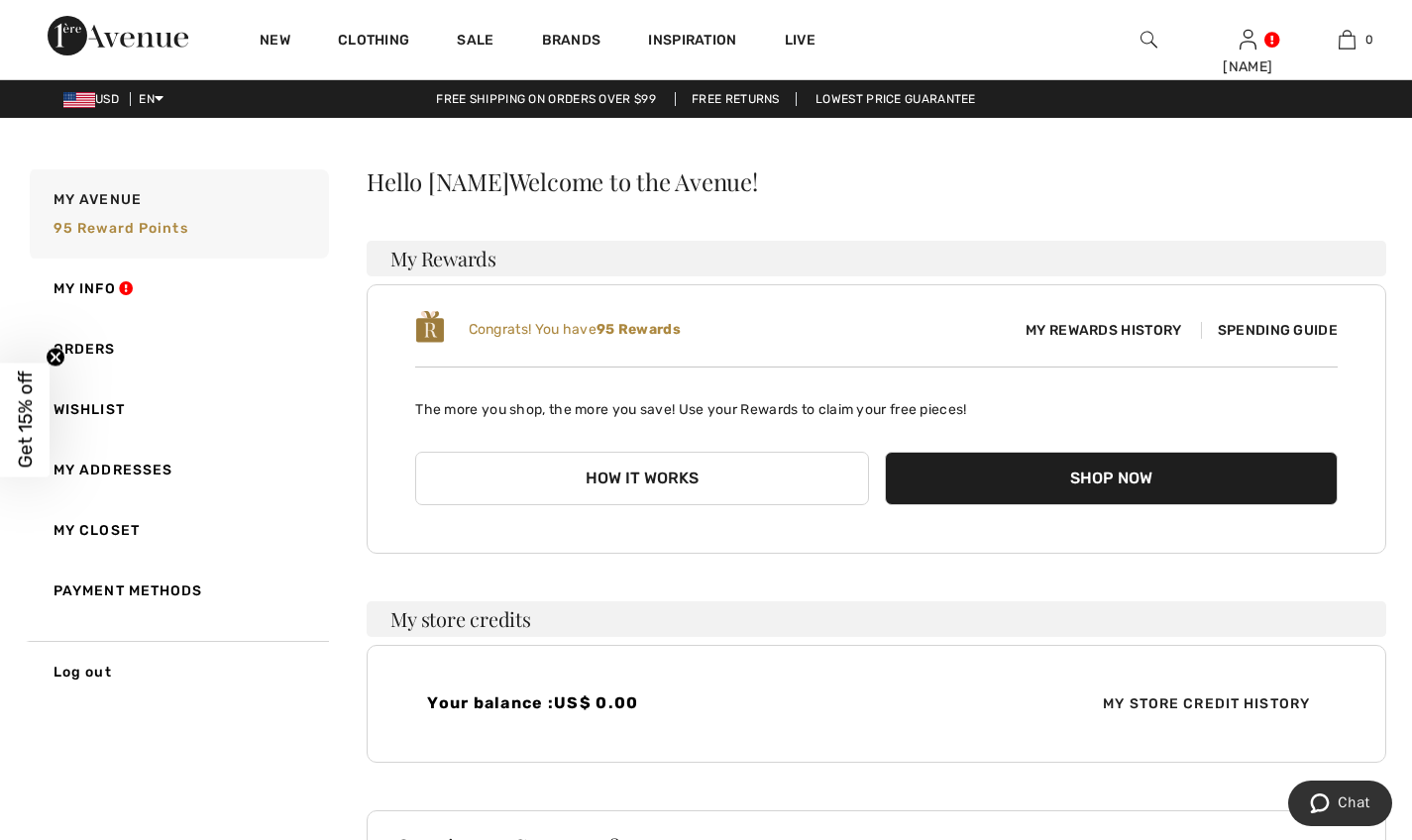 click on "Spending Guide" at bounding box center [1269, 330] 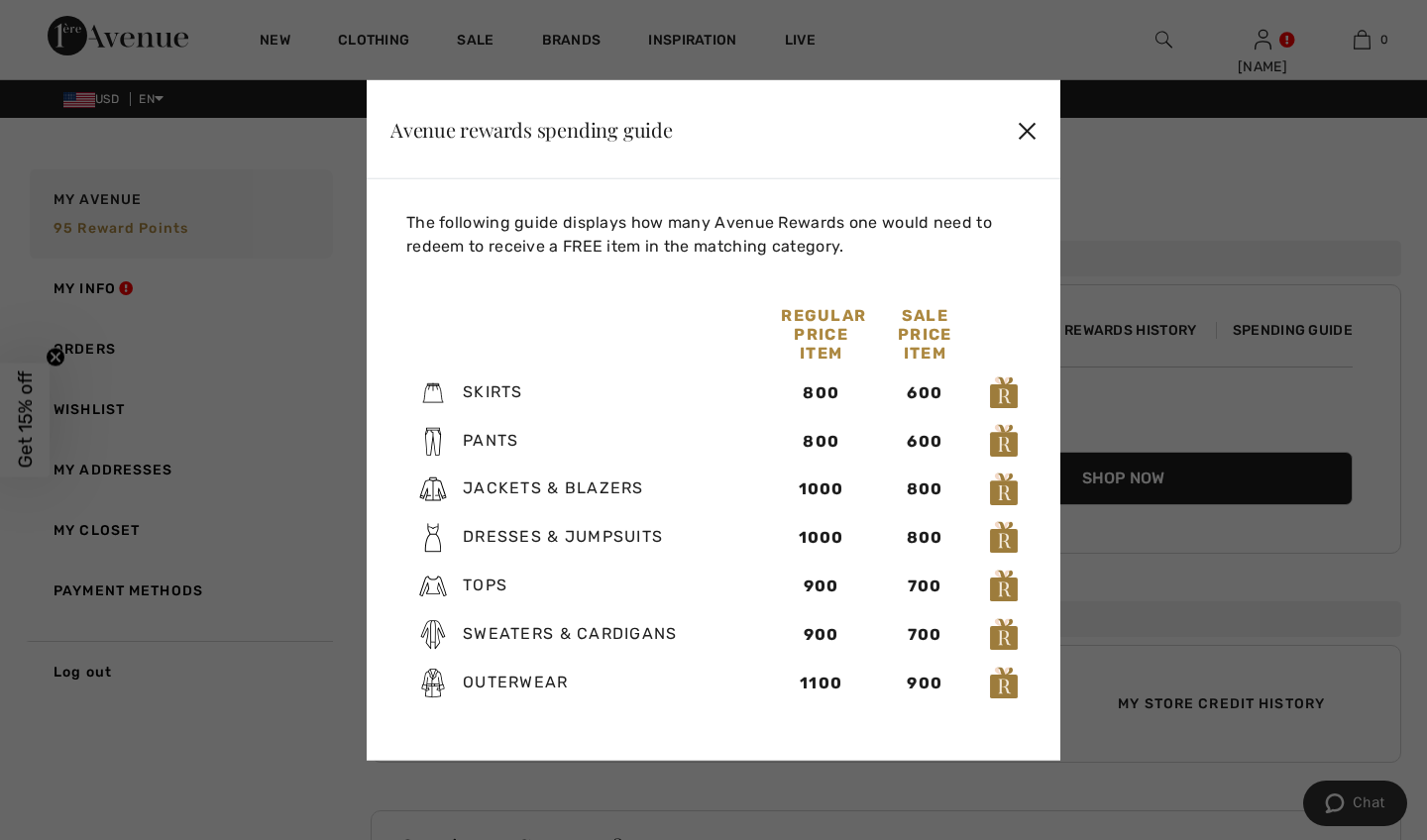 click on "✕" at bounding box center [1027, 129] 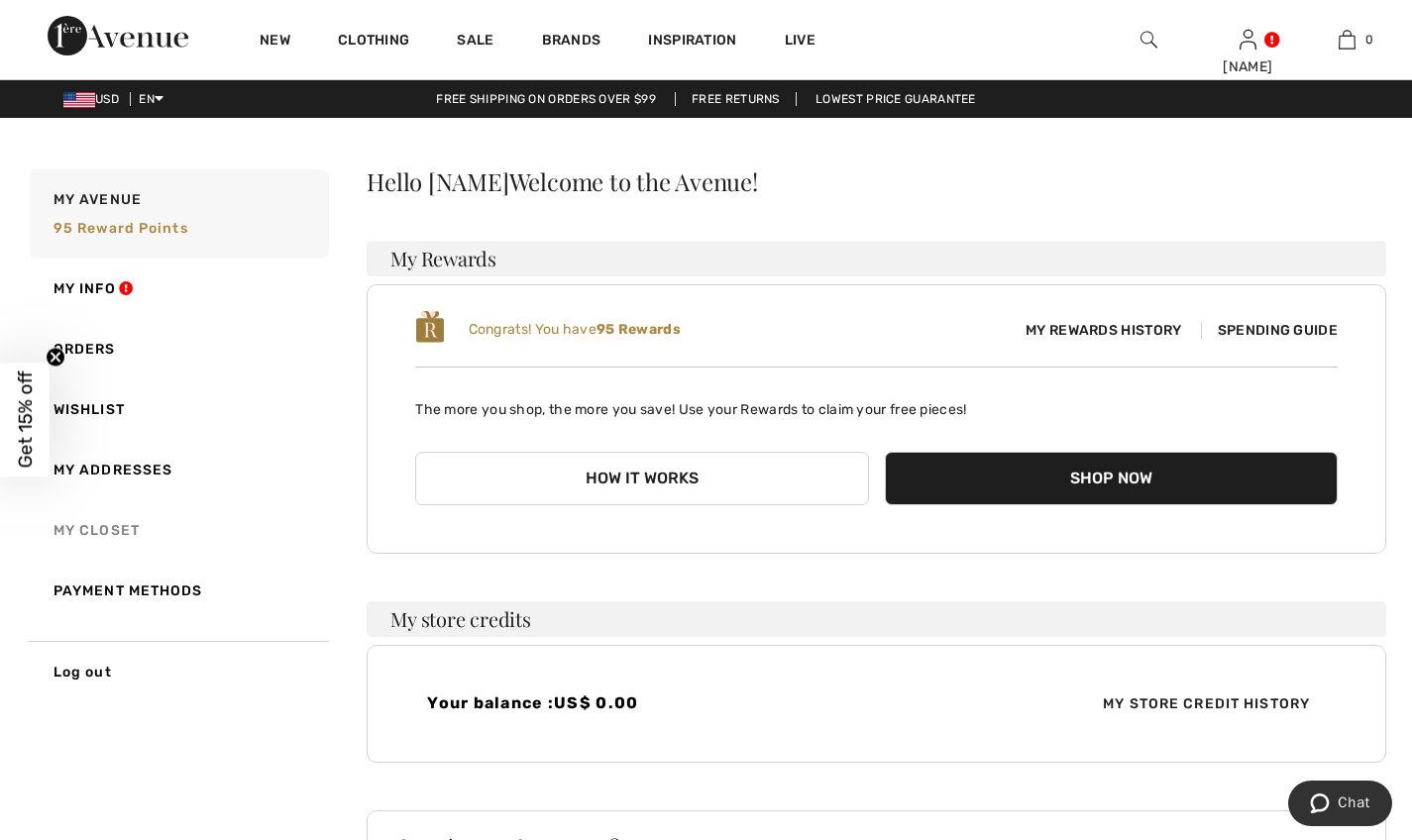 click on "My Closet" at bounding box center (177, 530) 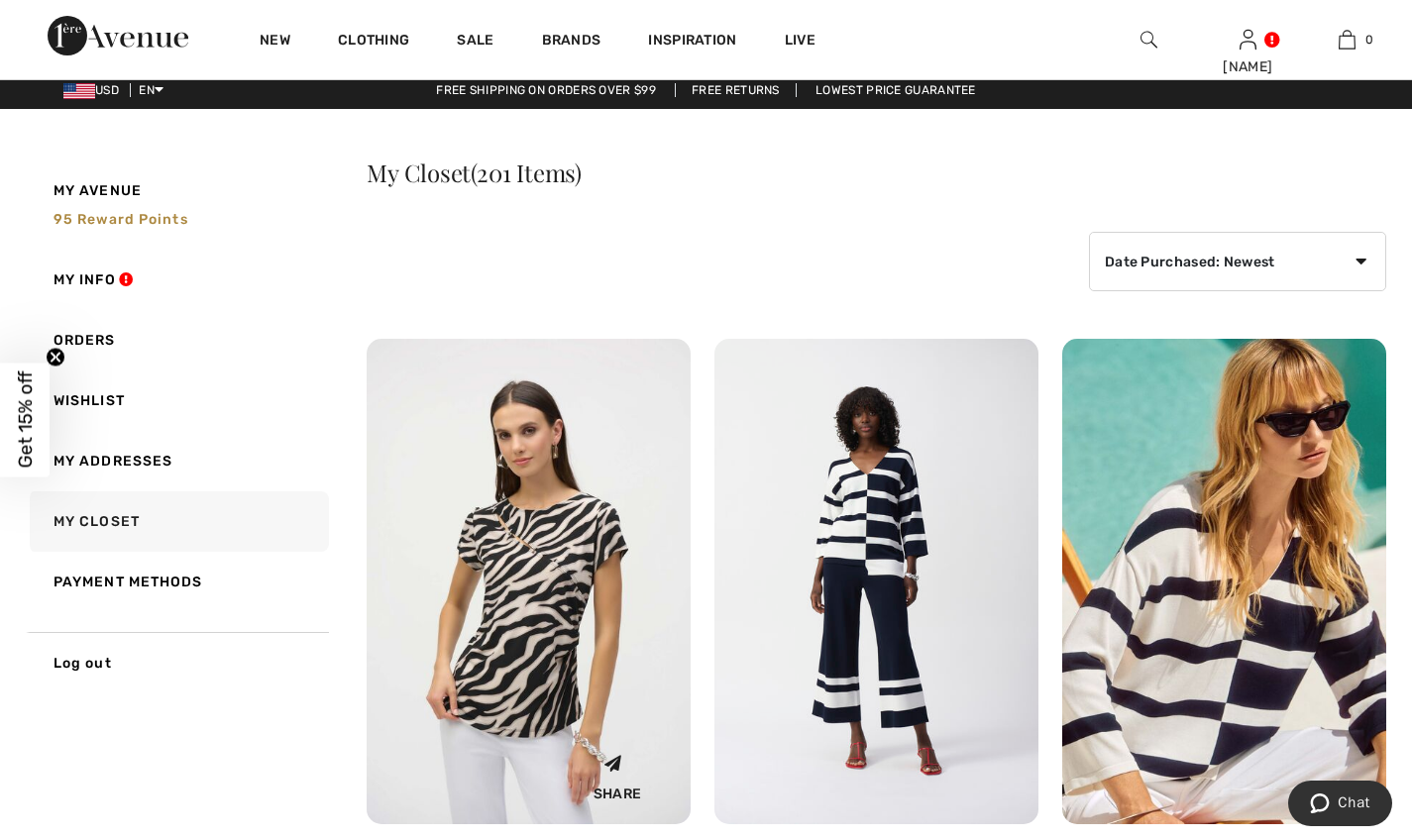 scroll, scrollTop: 15, scrollLeft: 0, axis: vertical 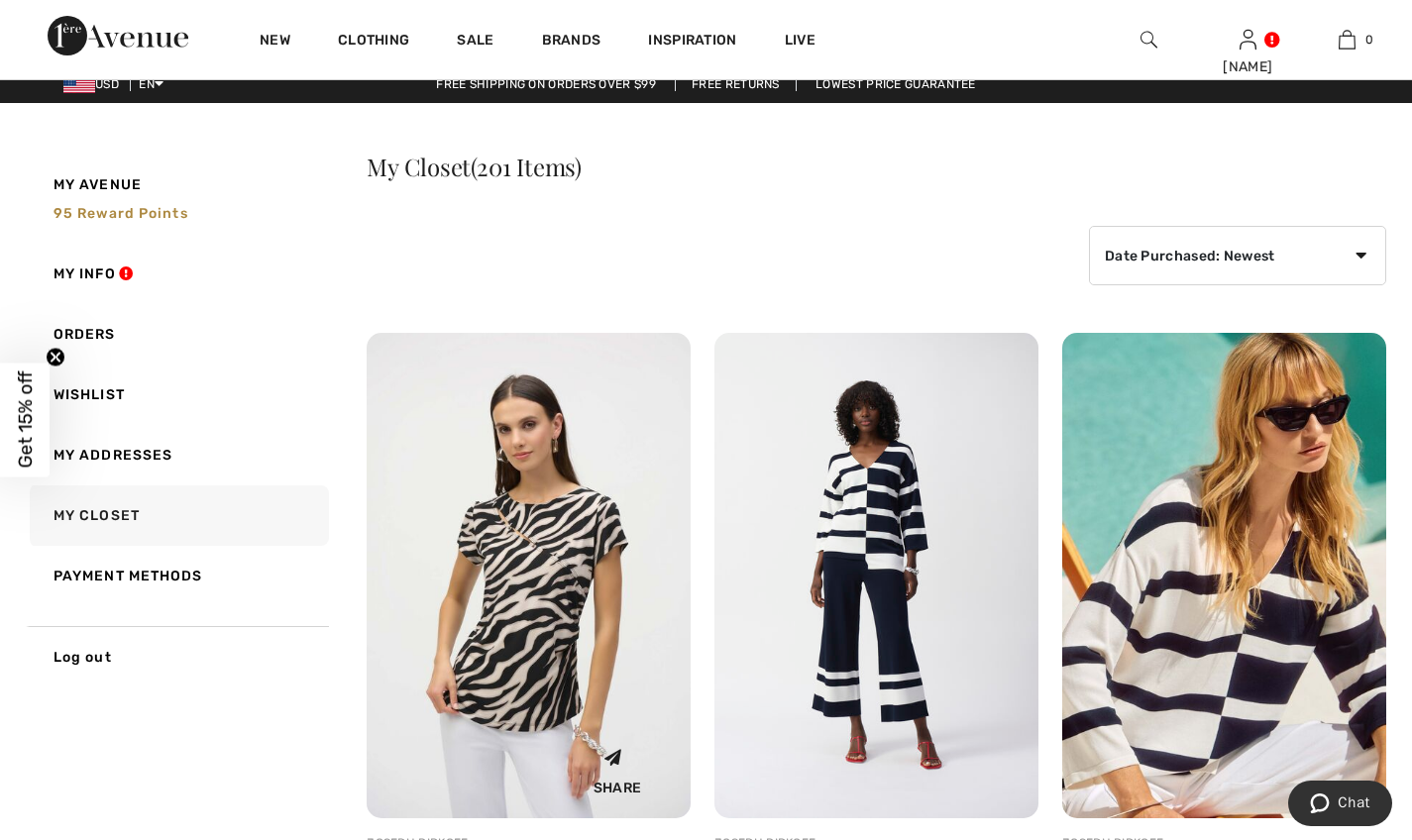 click at bounding box center [528, 576] 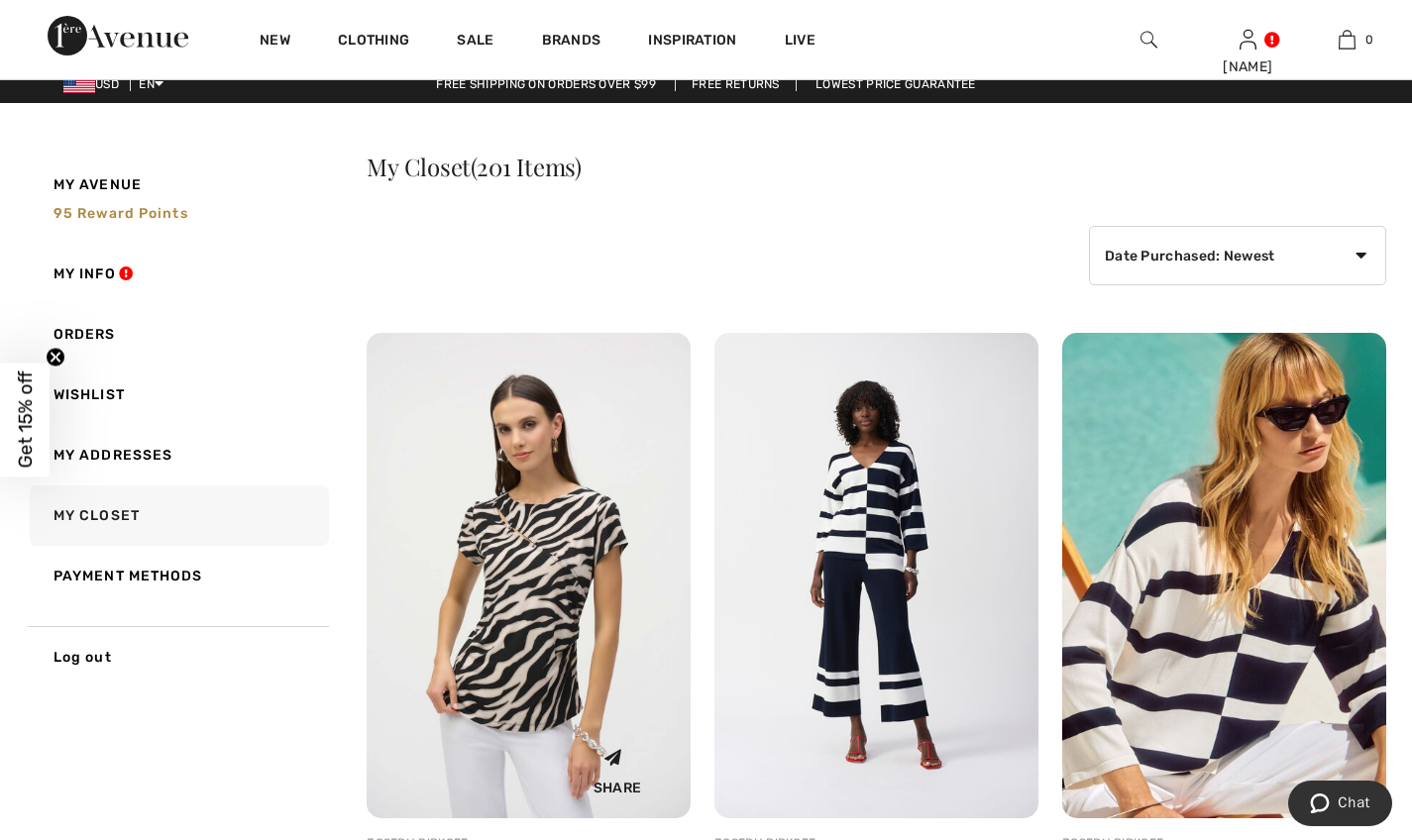 click at bounding box center (528, 576) 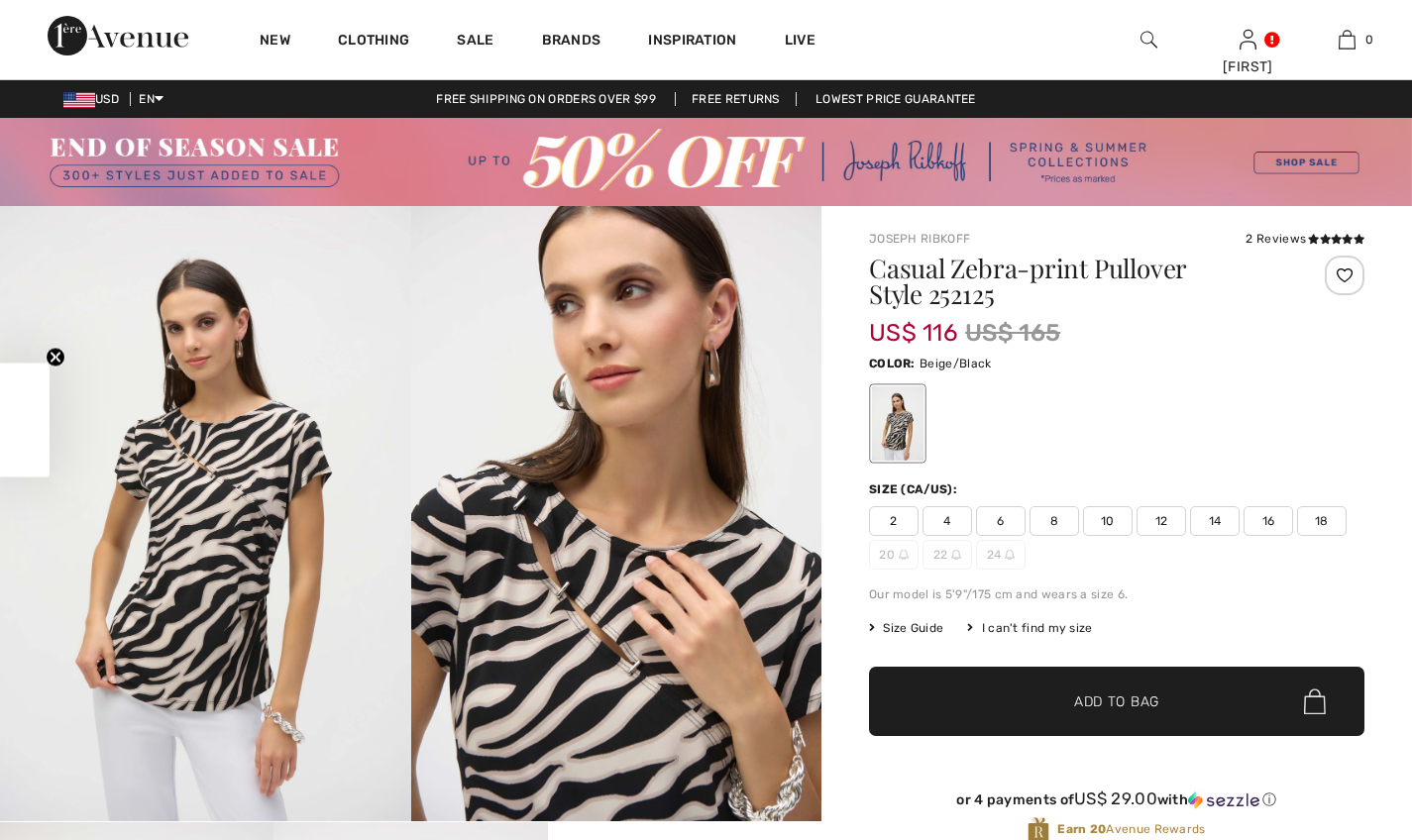 checkbox on "true" 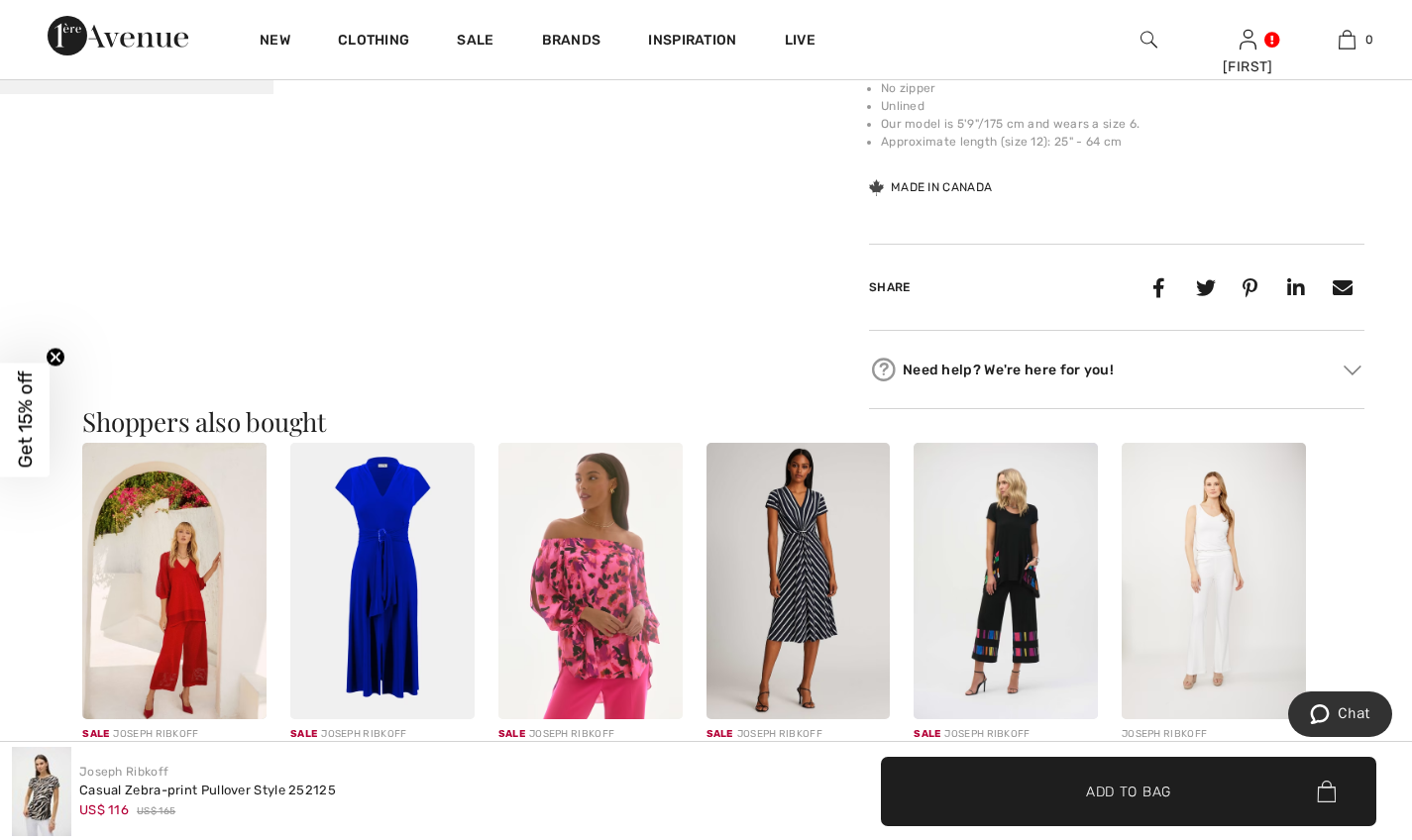 scroll, scrollTop: 1552, scrollLeft: 0, axis: vertical 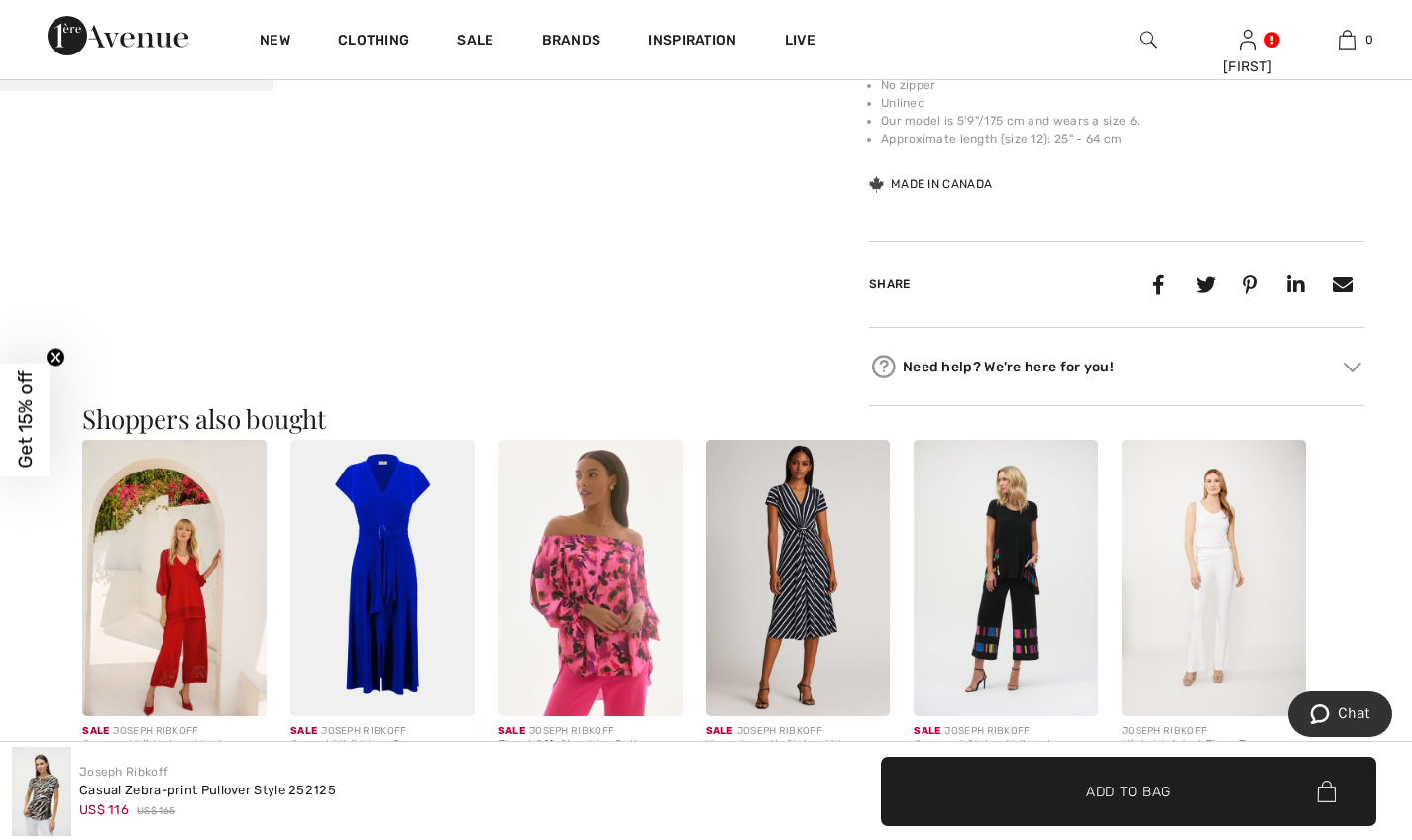 click at bounding box center (1006, 578) 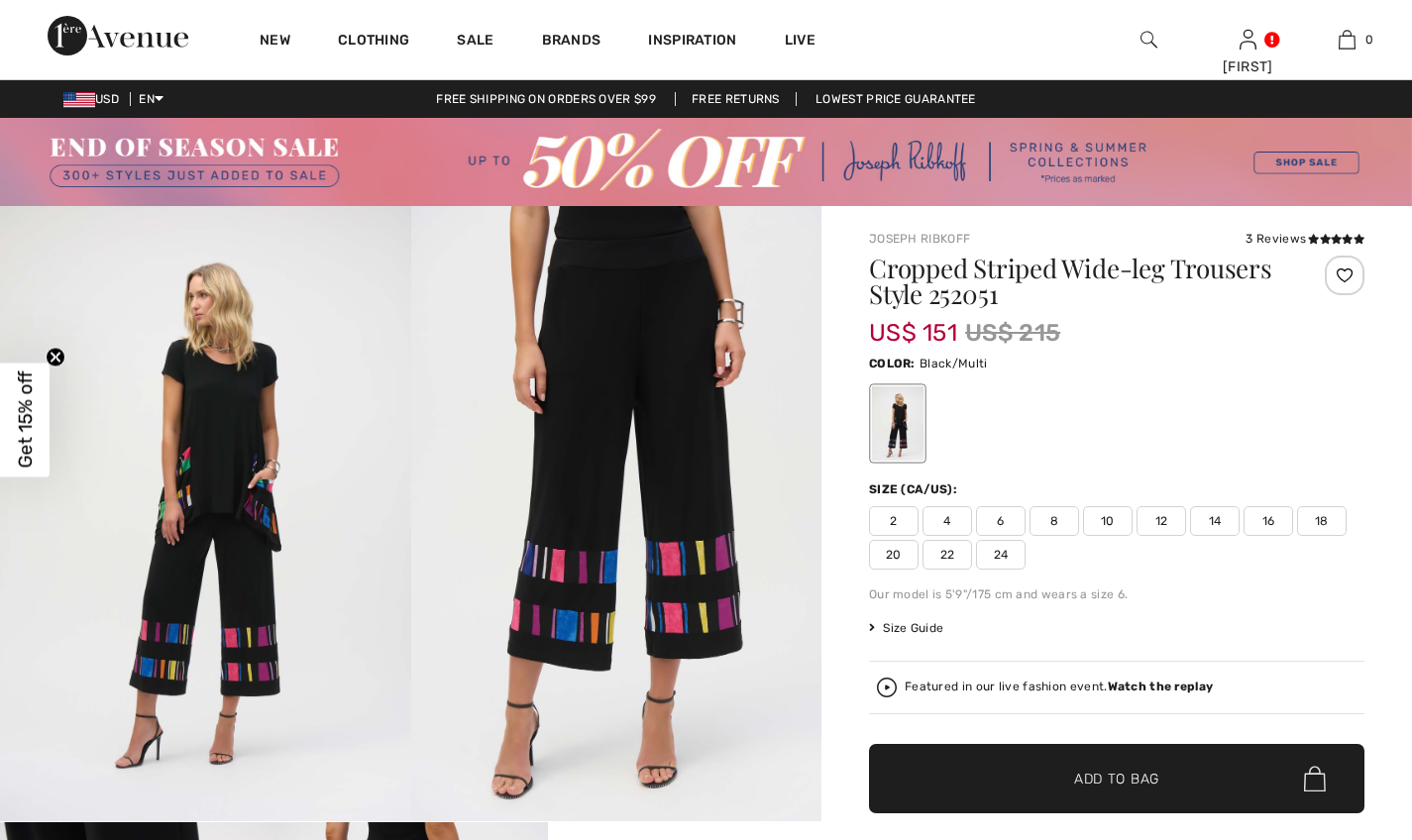 checkbox on "true" 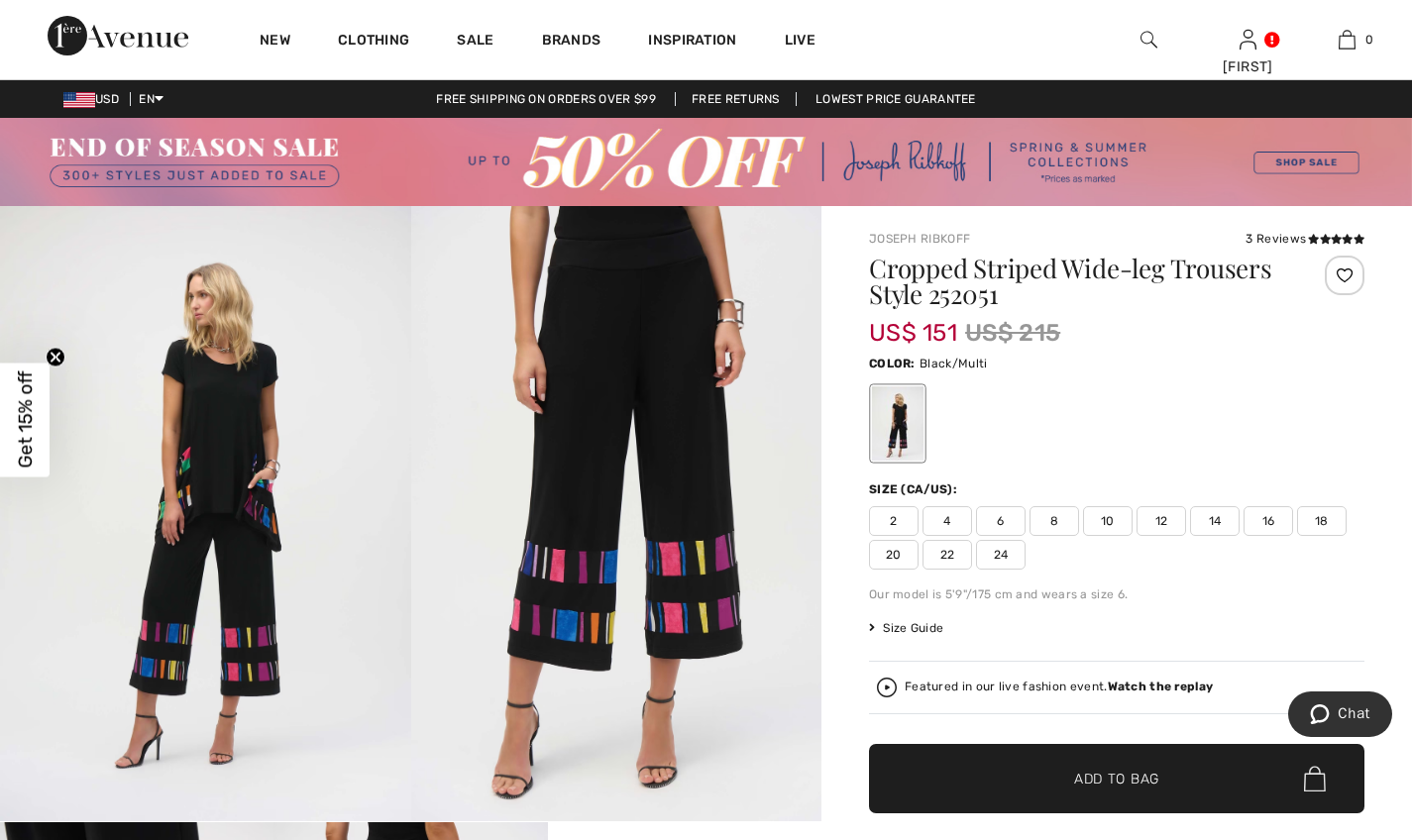 scroll, scrollTop: 404, scrollLeft: 0, axis: vertical 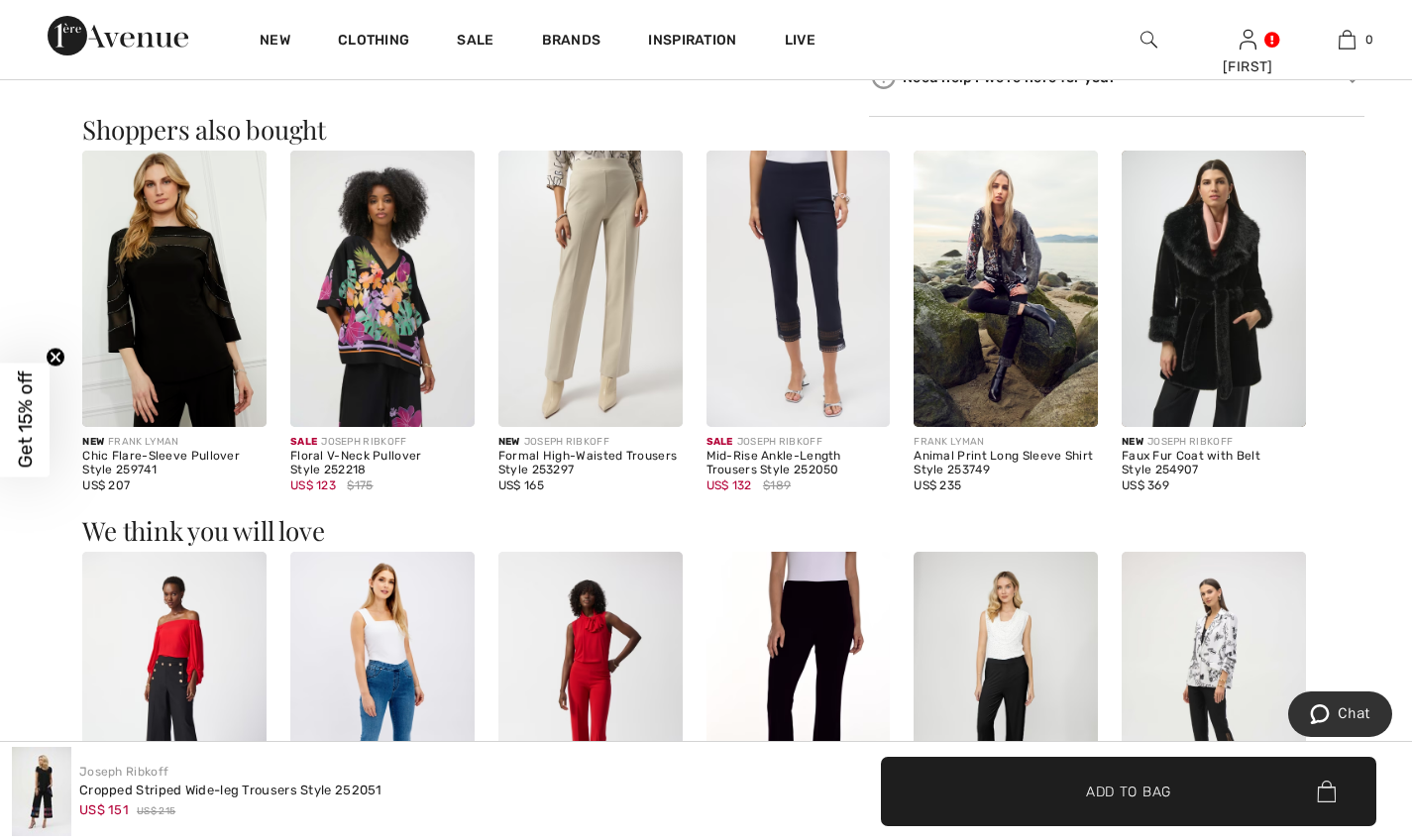 click at bounding box center (591, 689) 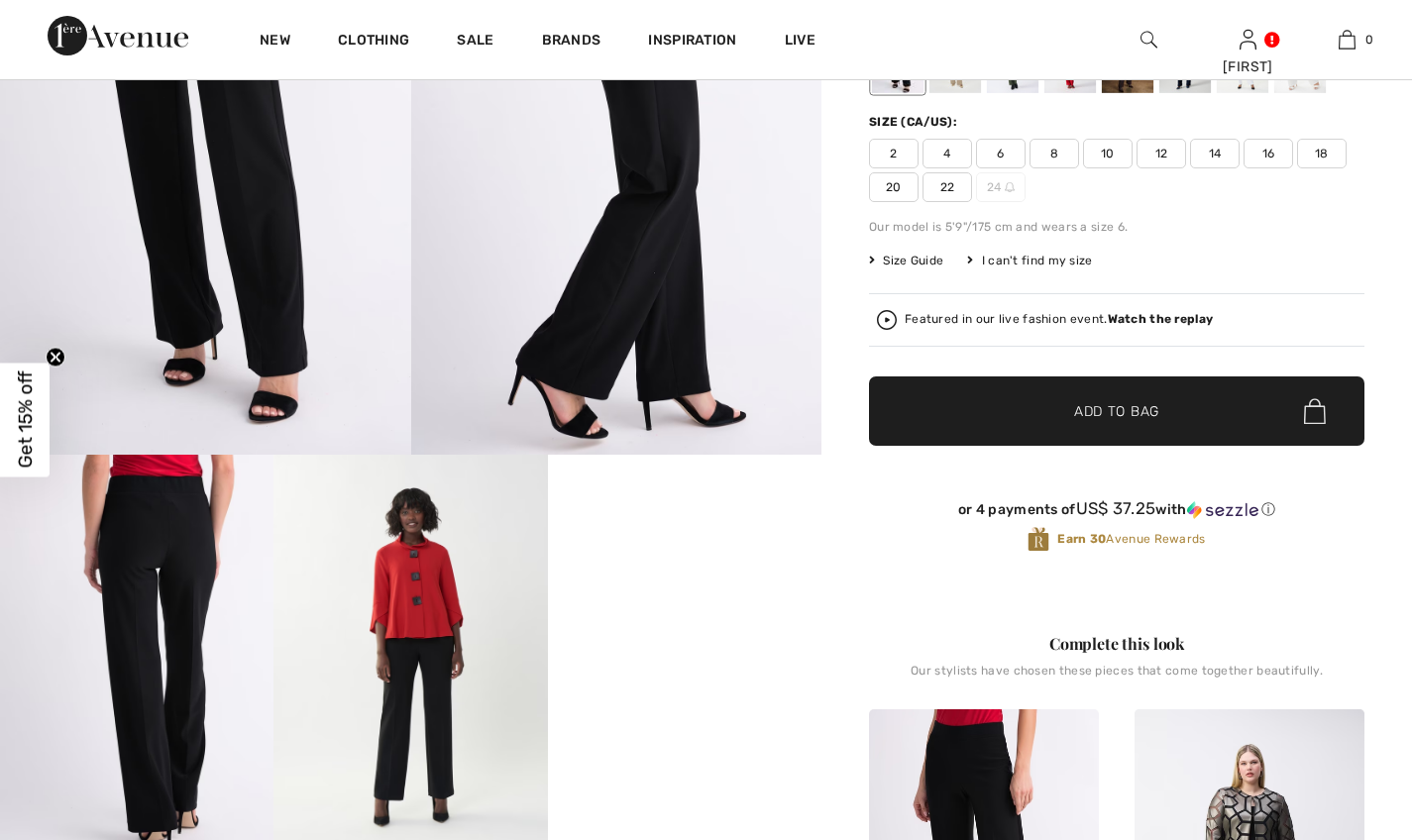 checkbox on "true" 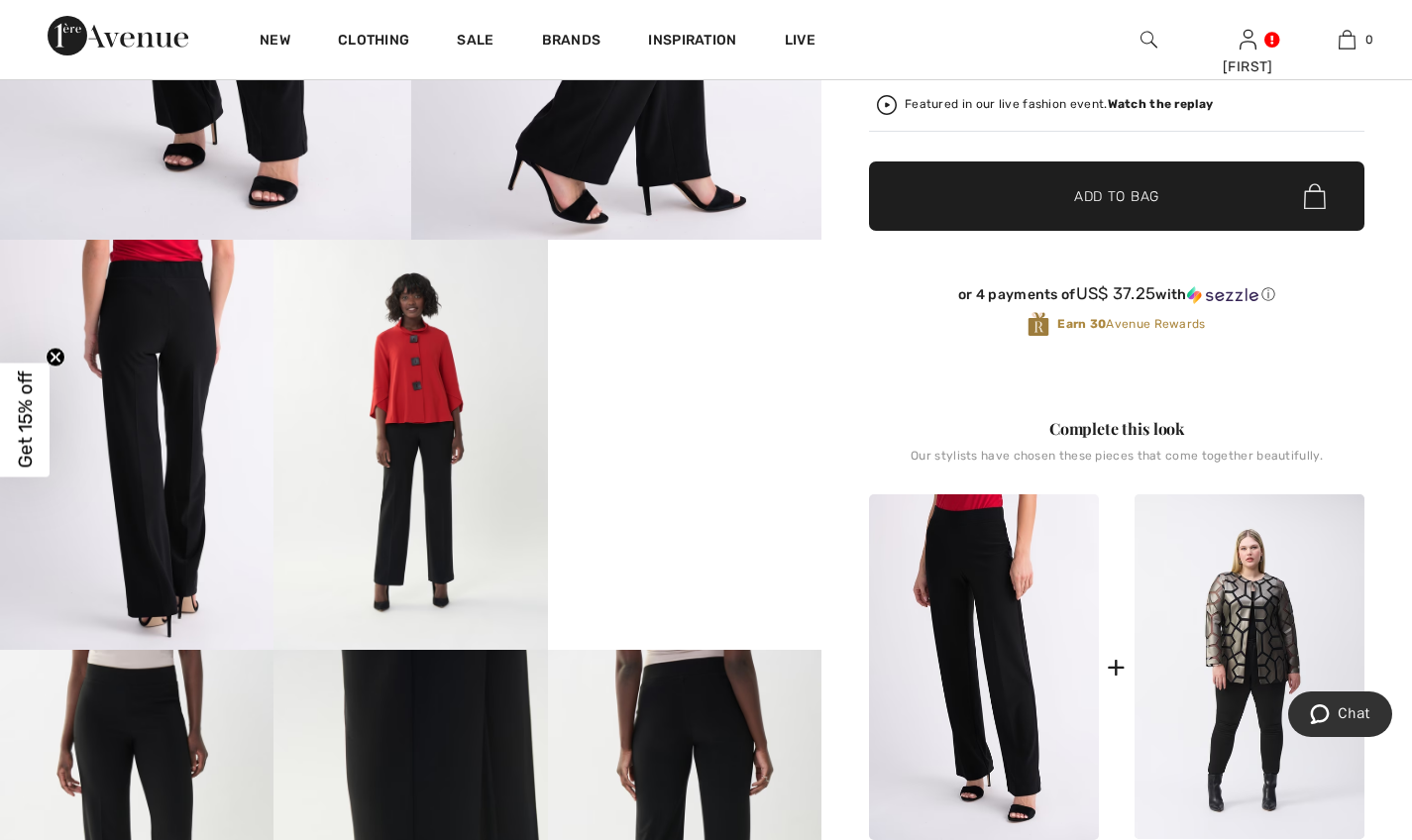 scroll, scrollTop: 0, scrollLeft: 0, axis: both 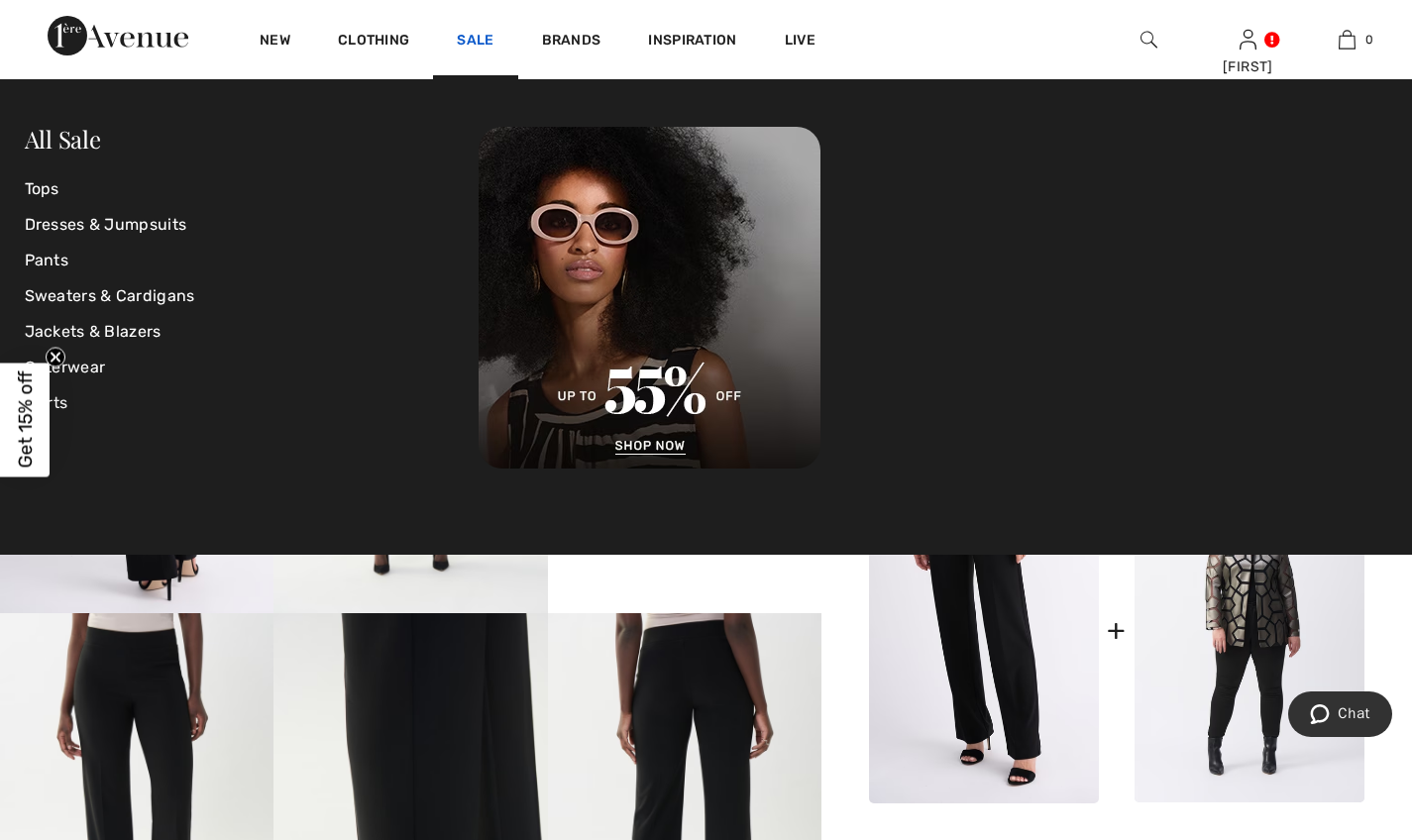 click on "Sale" at bounding box center [475, 42] 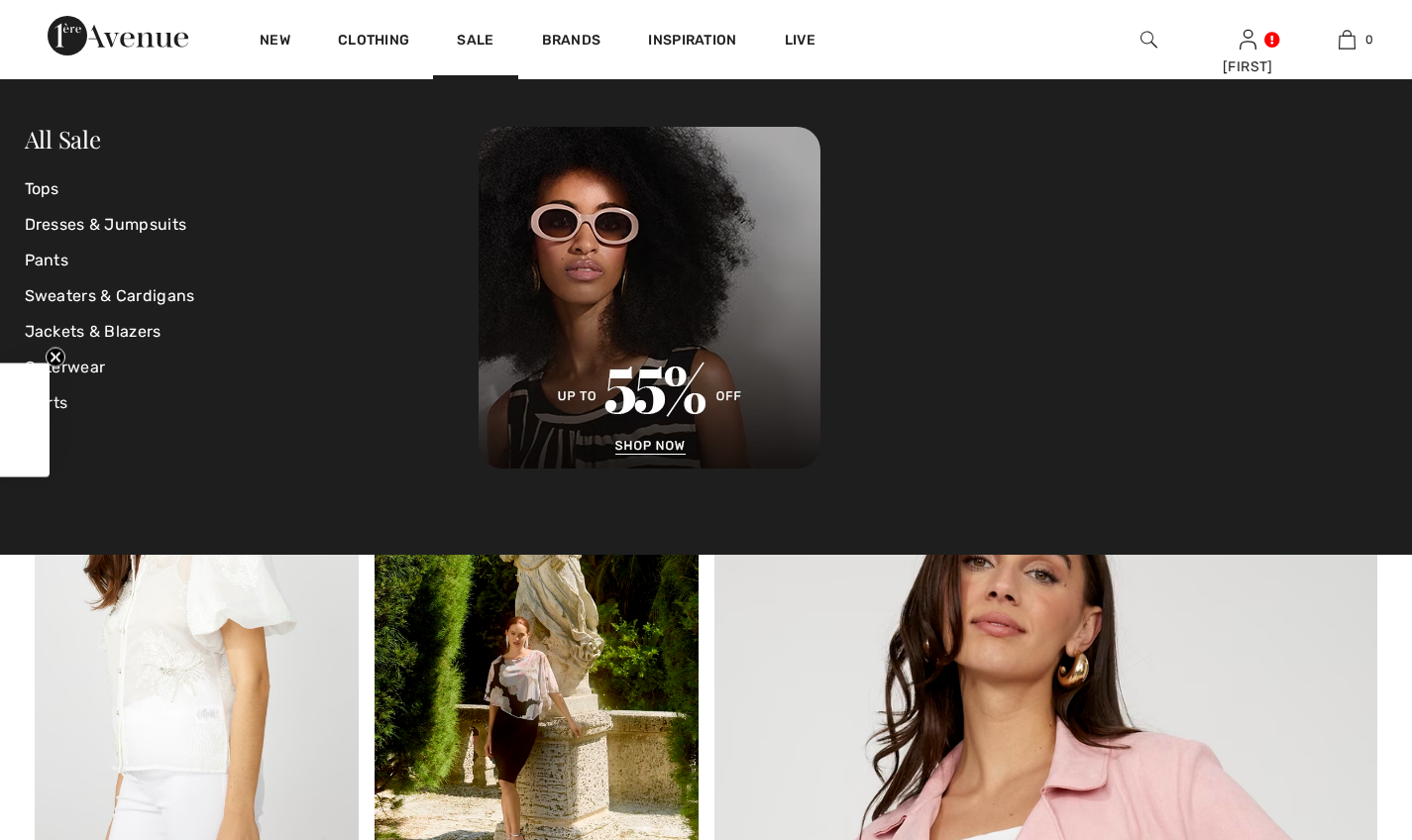 checkbox on "true" 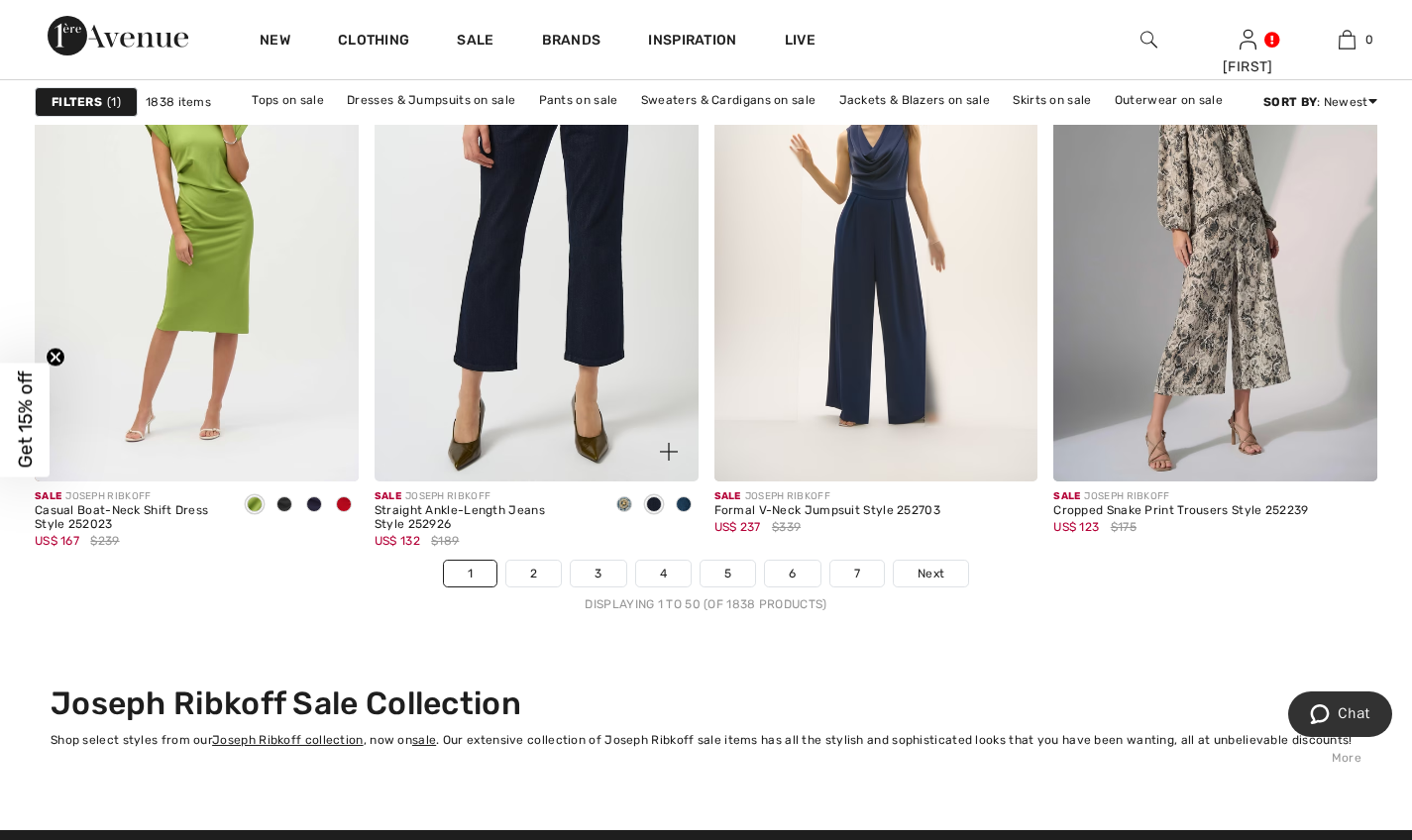 scroll, scrollTop: 8675, scrollLeft: 0, axis: vertical 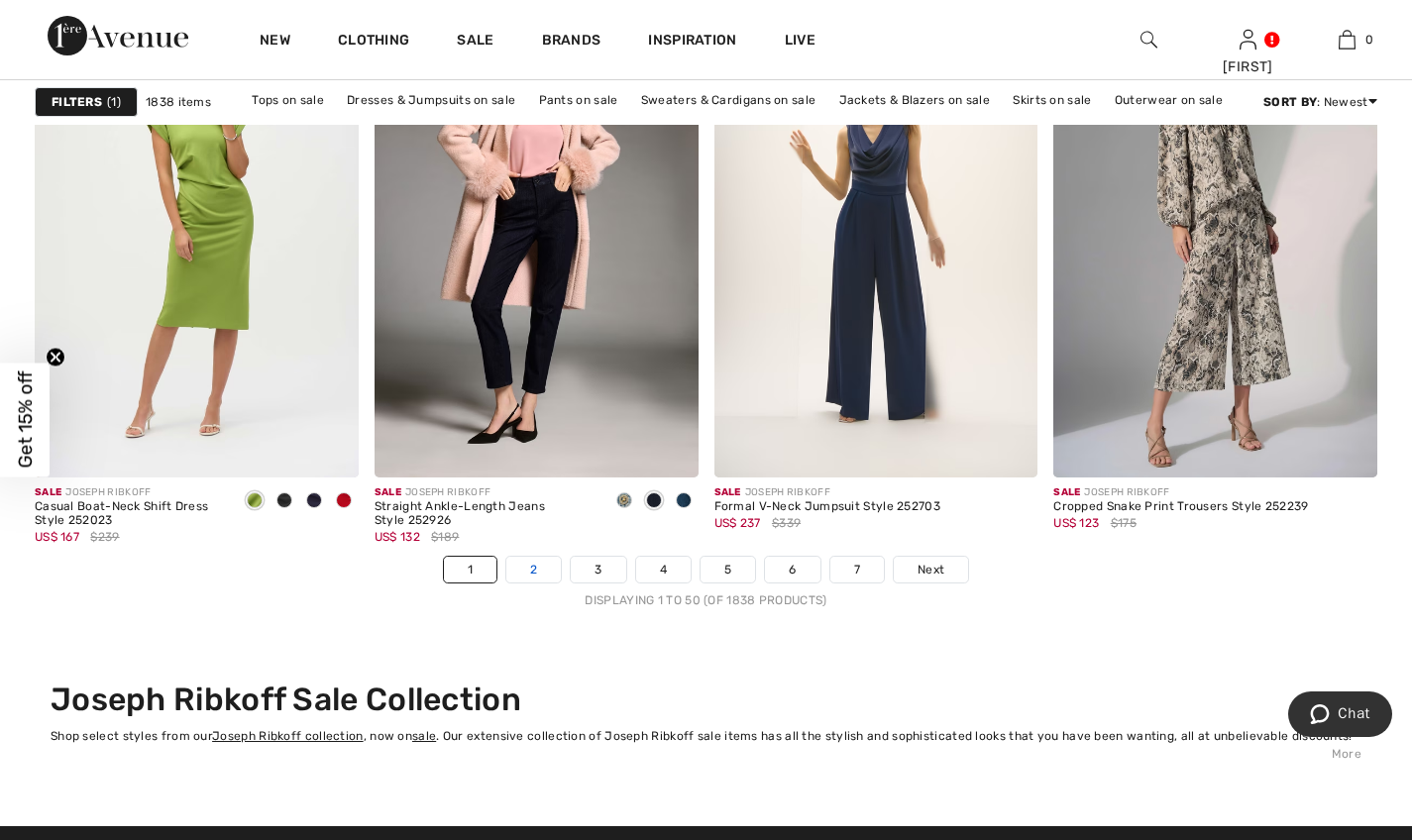 click on "2" at bounding box center [533, 570] 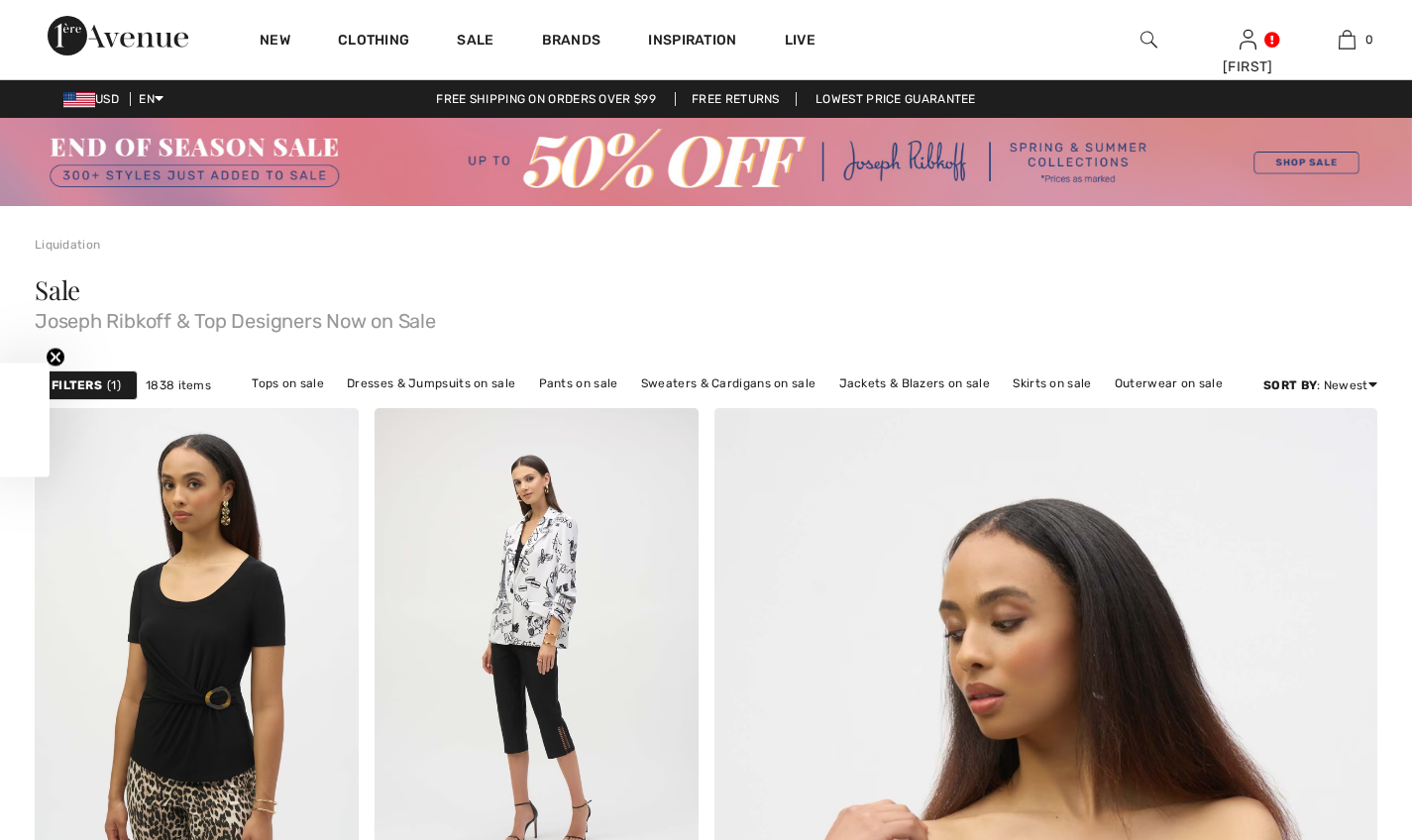 checkbox on "true" 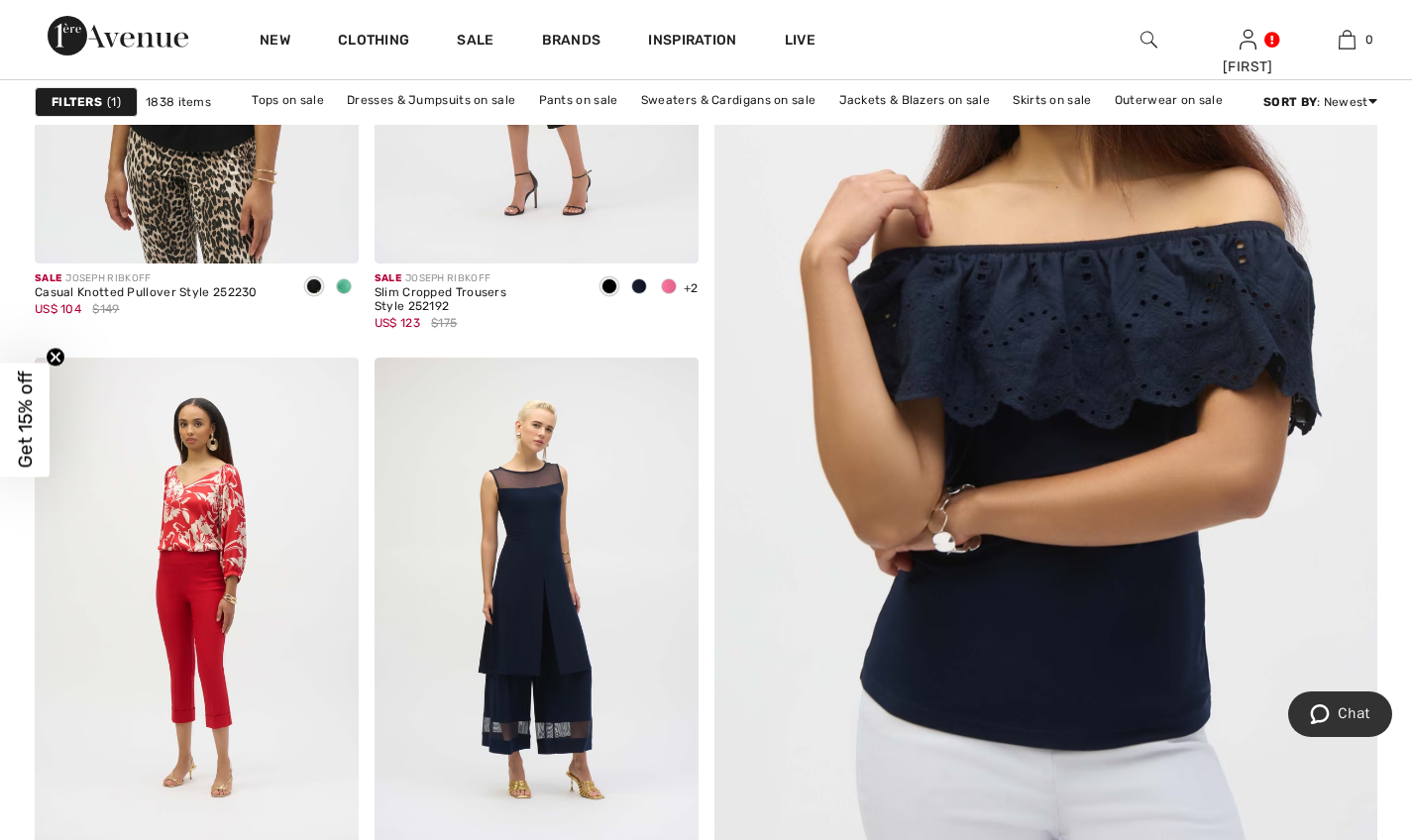 scroll, scrollTop: 683, scrollLeft: 0, axis: vertical 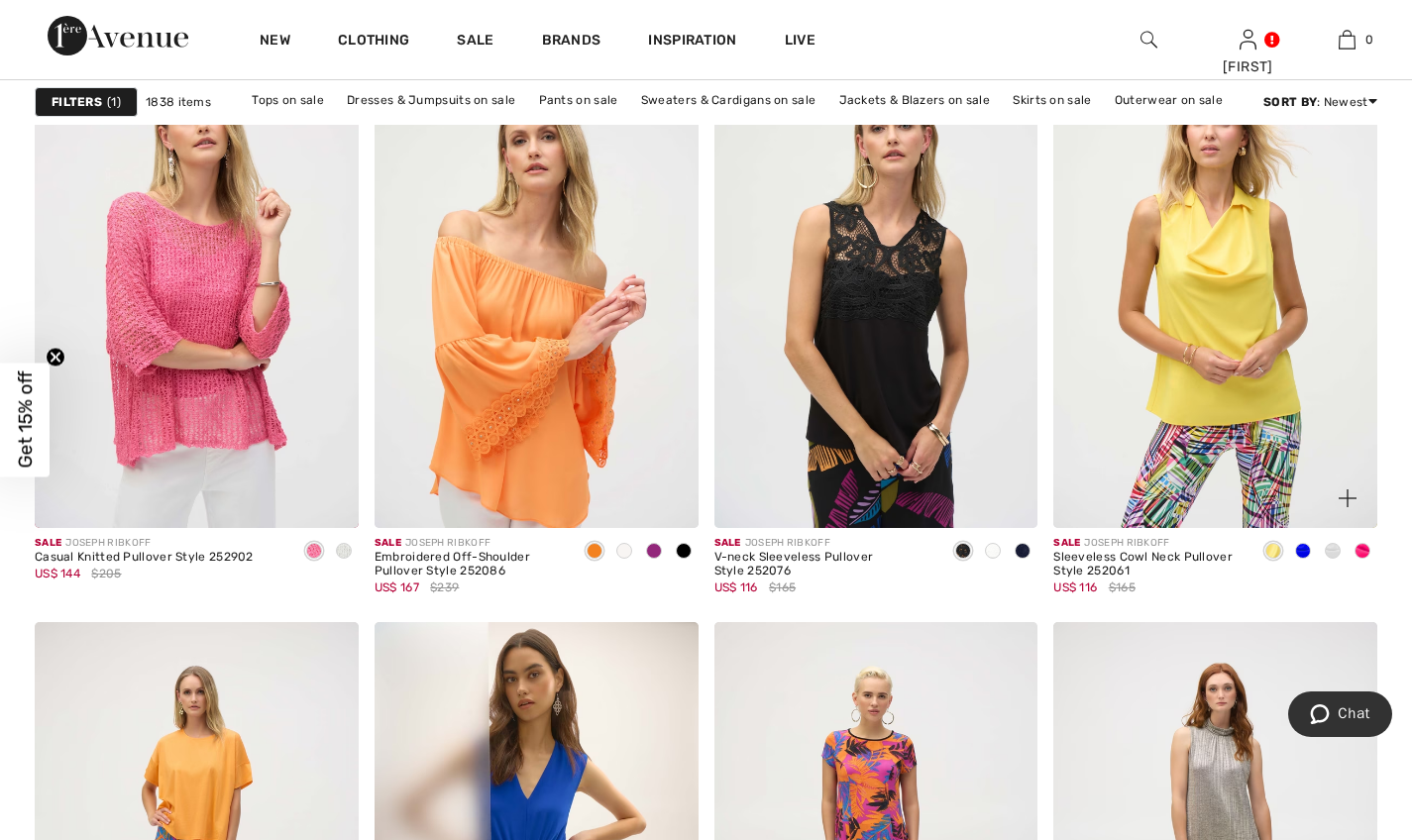 click at bounding box center [1303, 551] 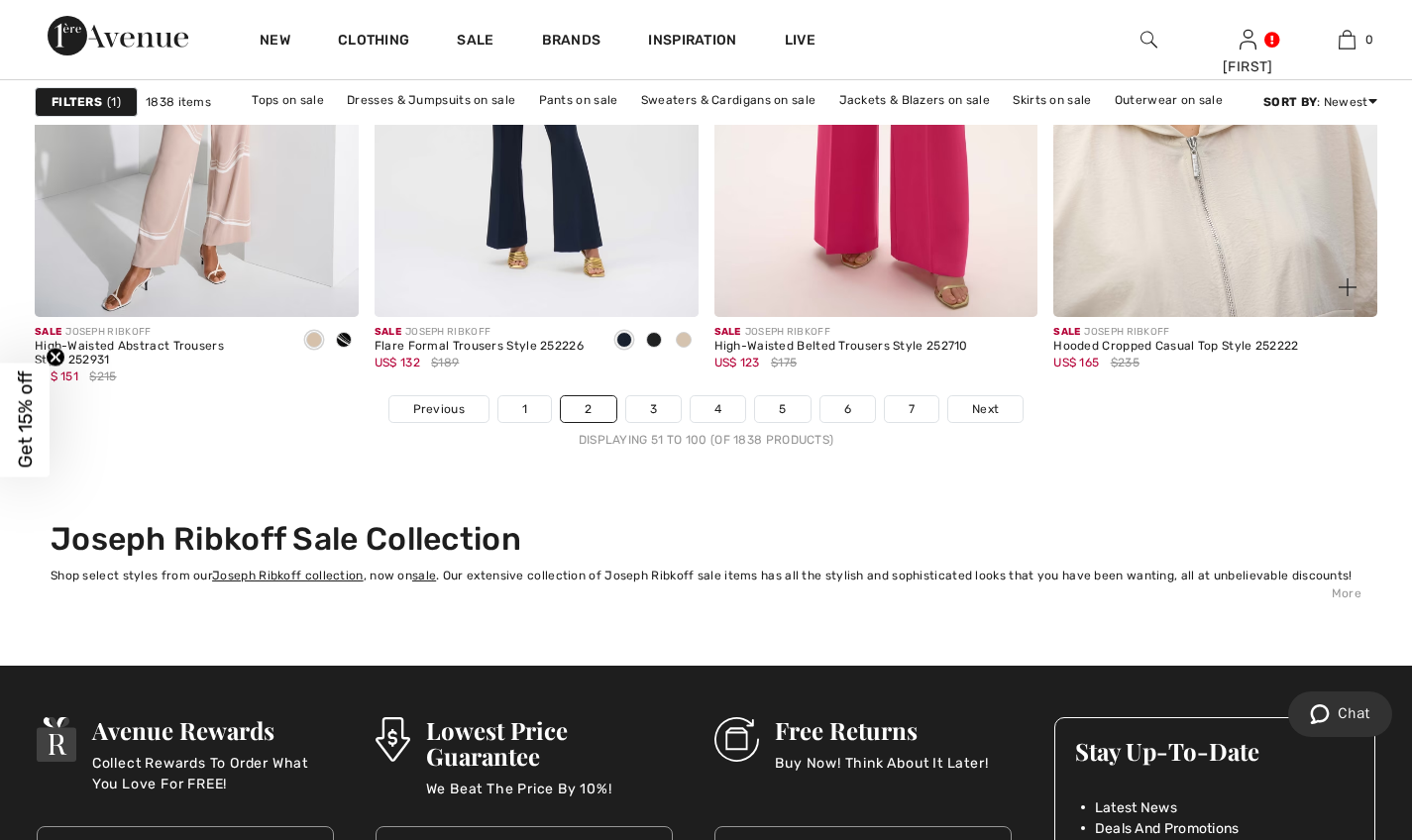 scroll, scrollTop: 8837, scrollLeft: 0, axis: vertical 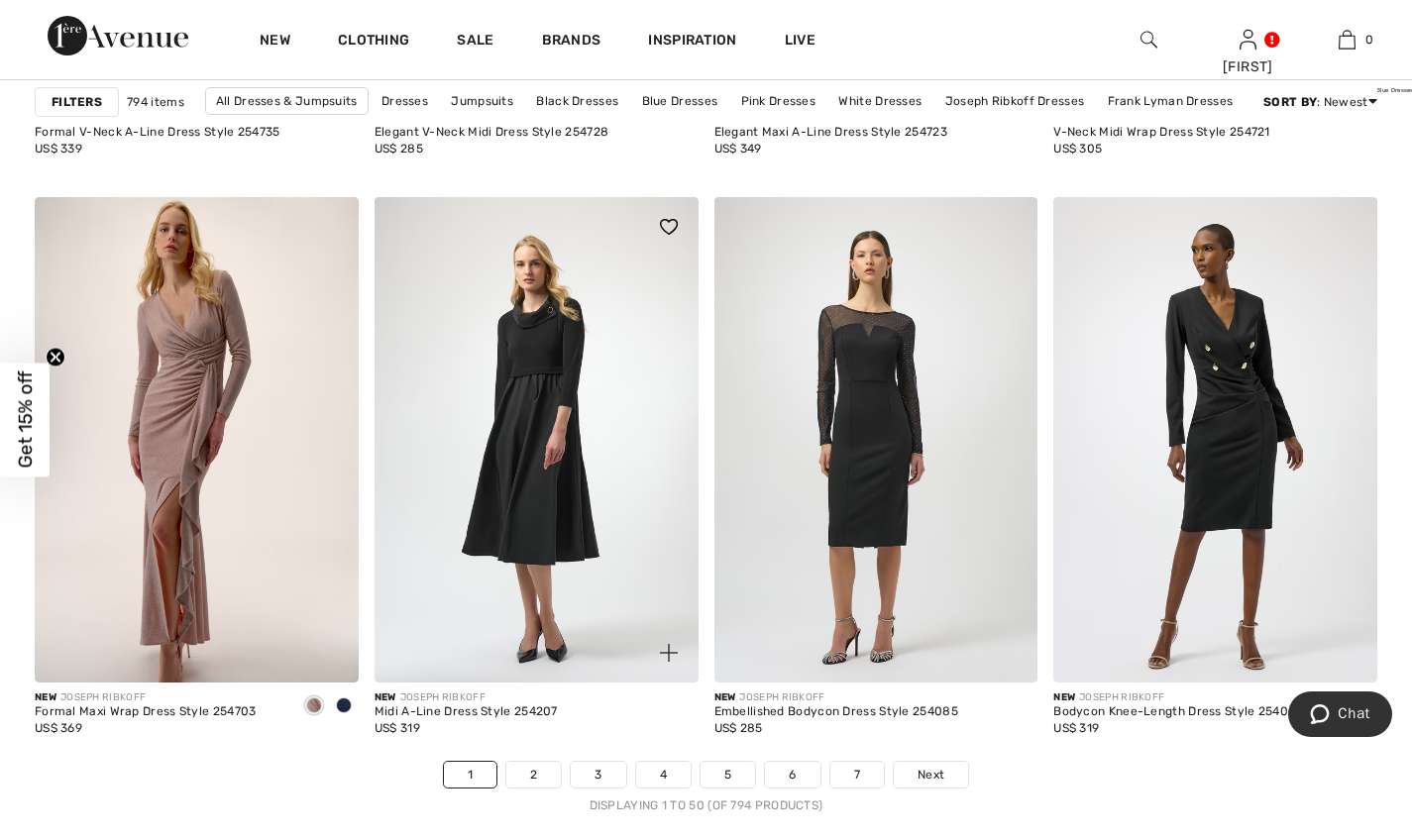 click on "New JOSEPH RIBKOFF
Midi A-Line Dress Style 254207
US$ 319" at bounding box center (536, 721) 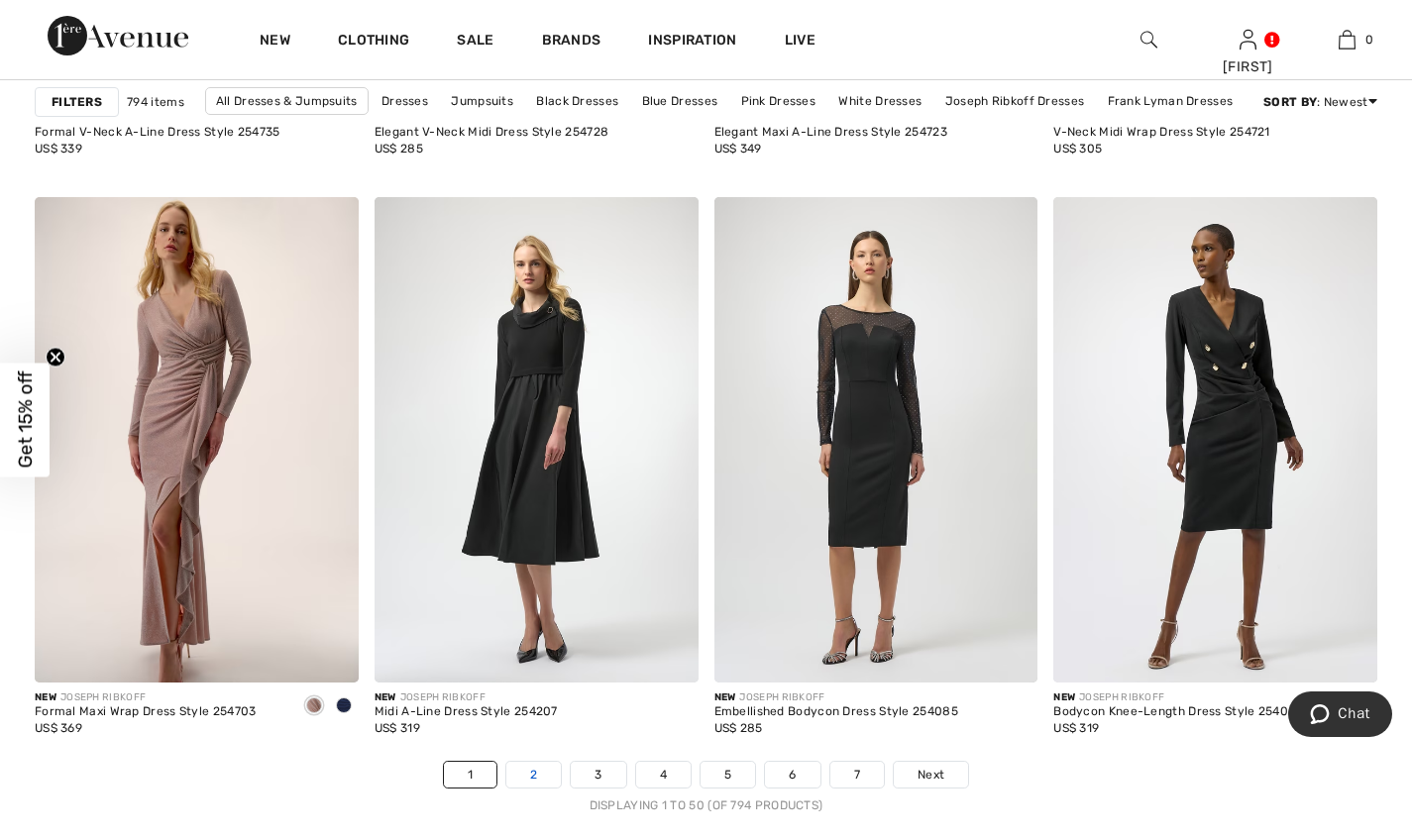 click on "2" at bounding box center [533, 775] 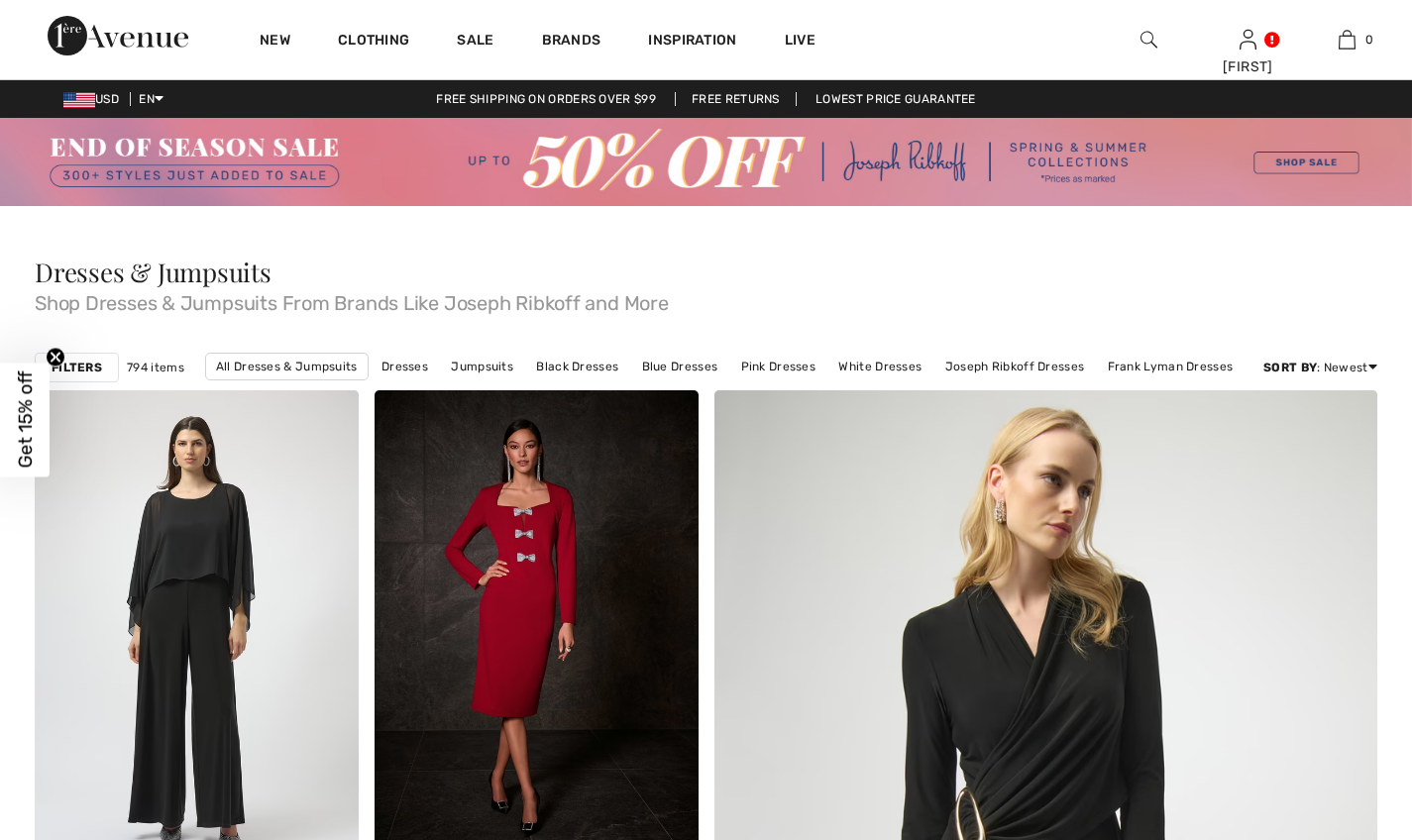 checkbox on "true" 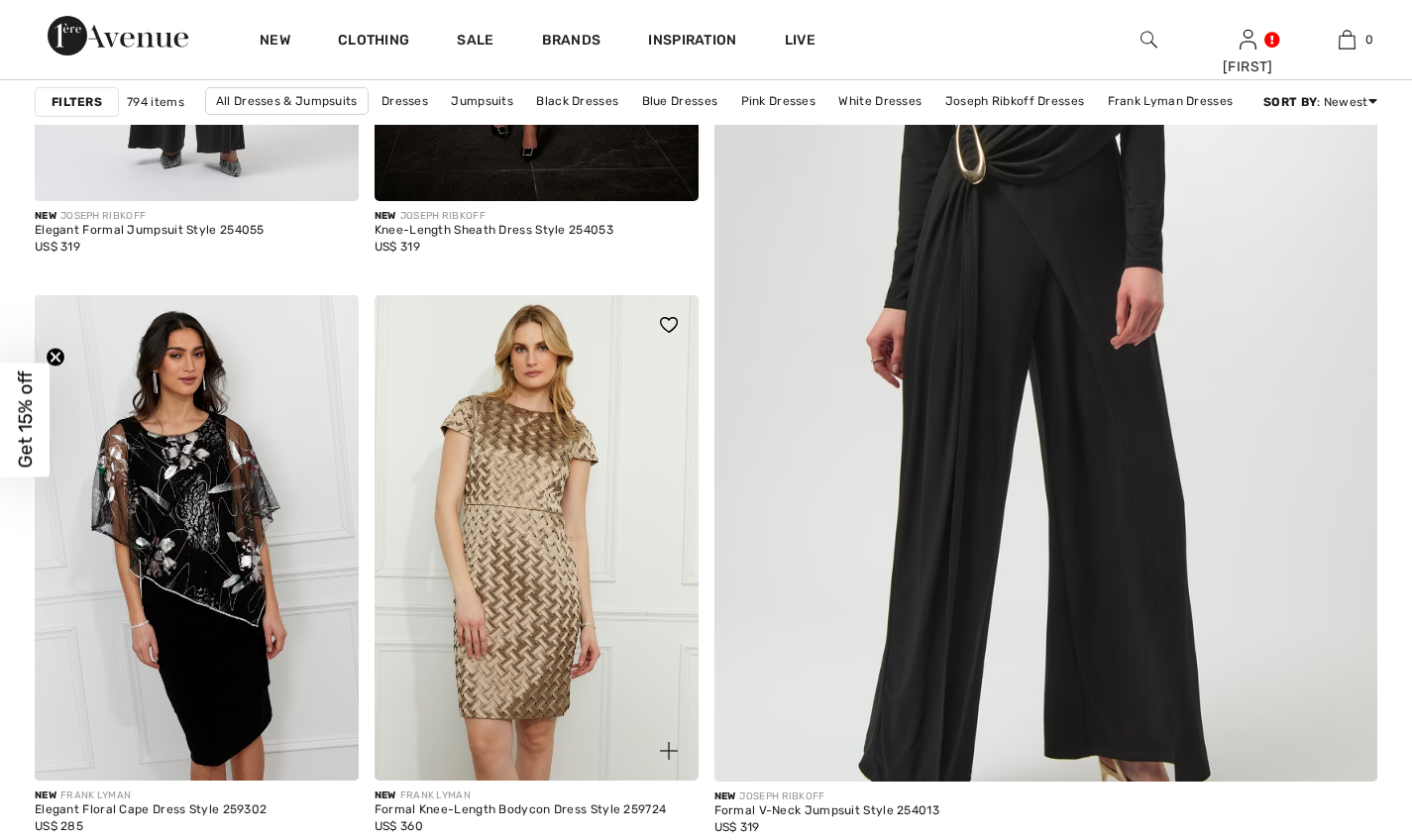 scroll, scrollTop: 675, scrollLeft: 0, axis: vertical 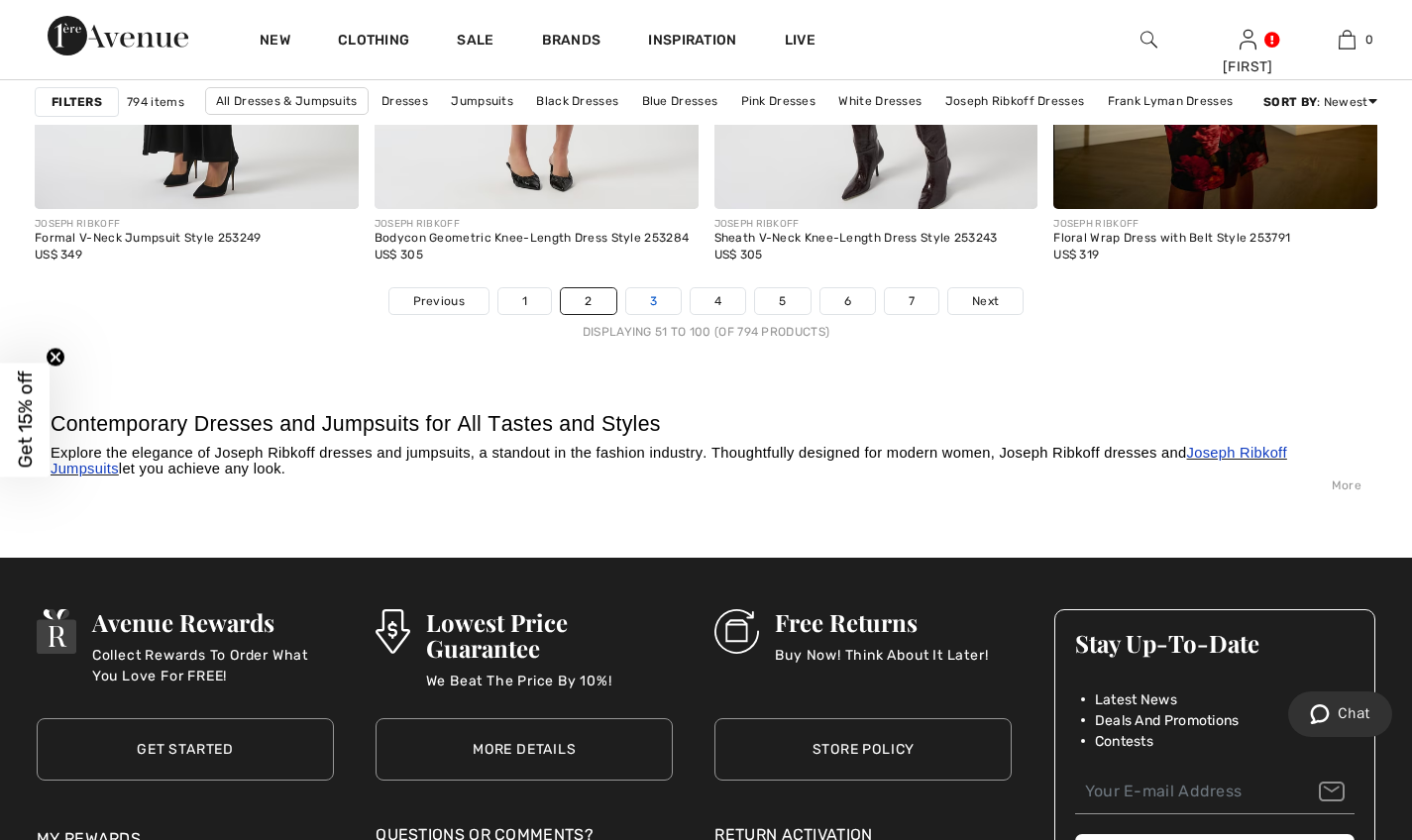 click on "3" at bounding box center [653, 301] 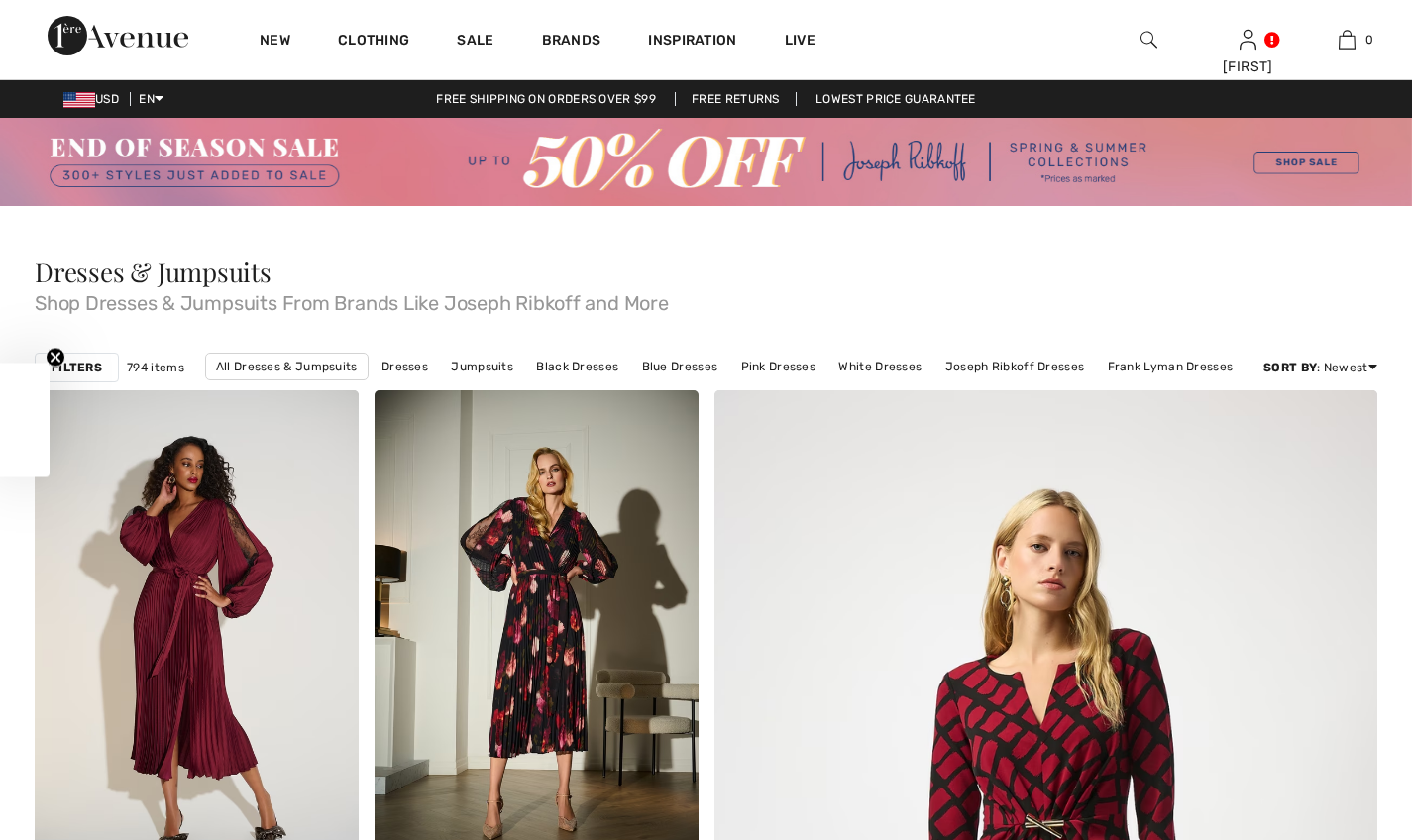 checkbox on "true" 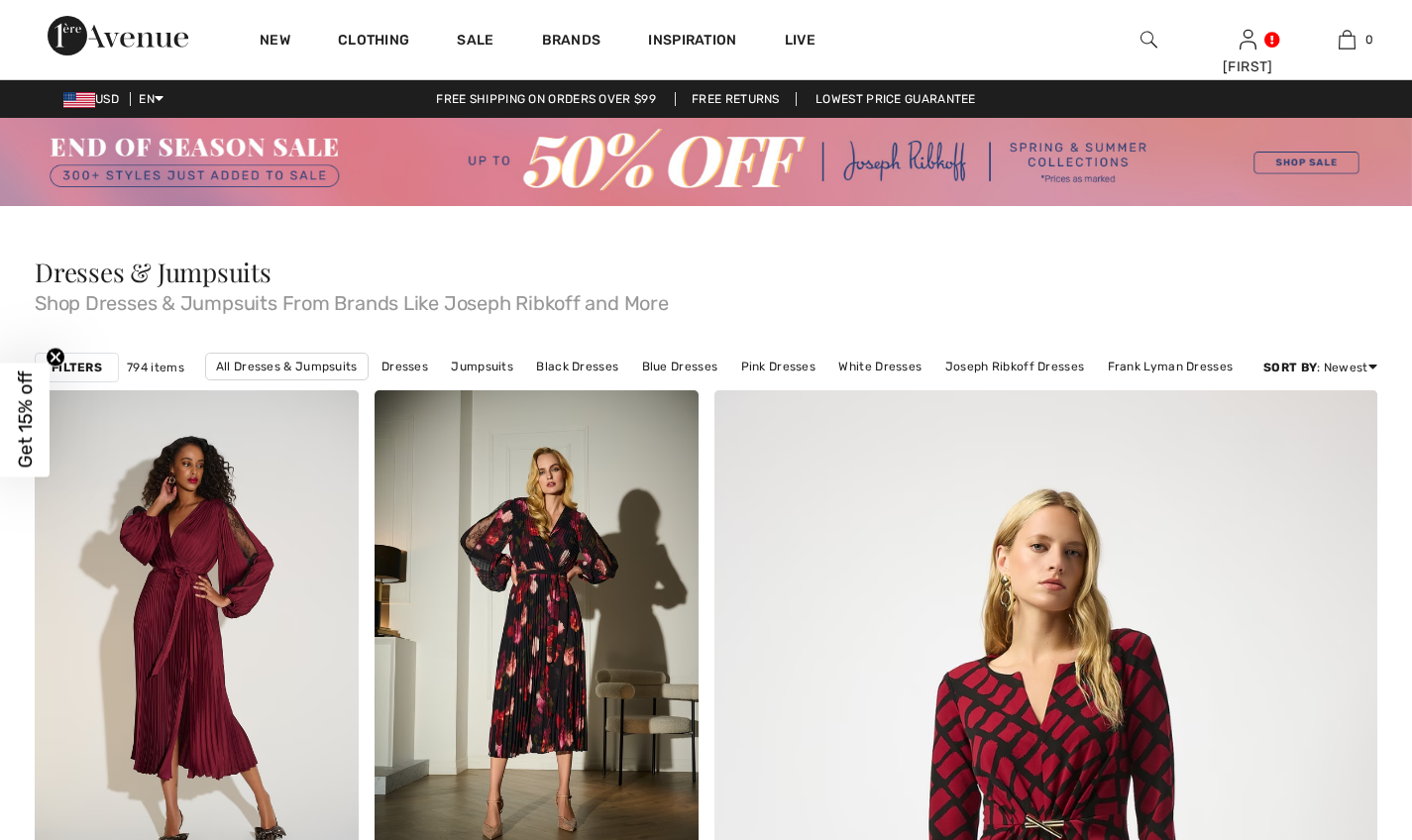 scroll, scrollTop: 0, scrollLeft: 0, axis: both 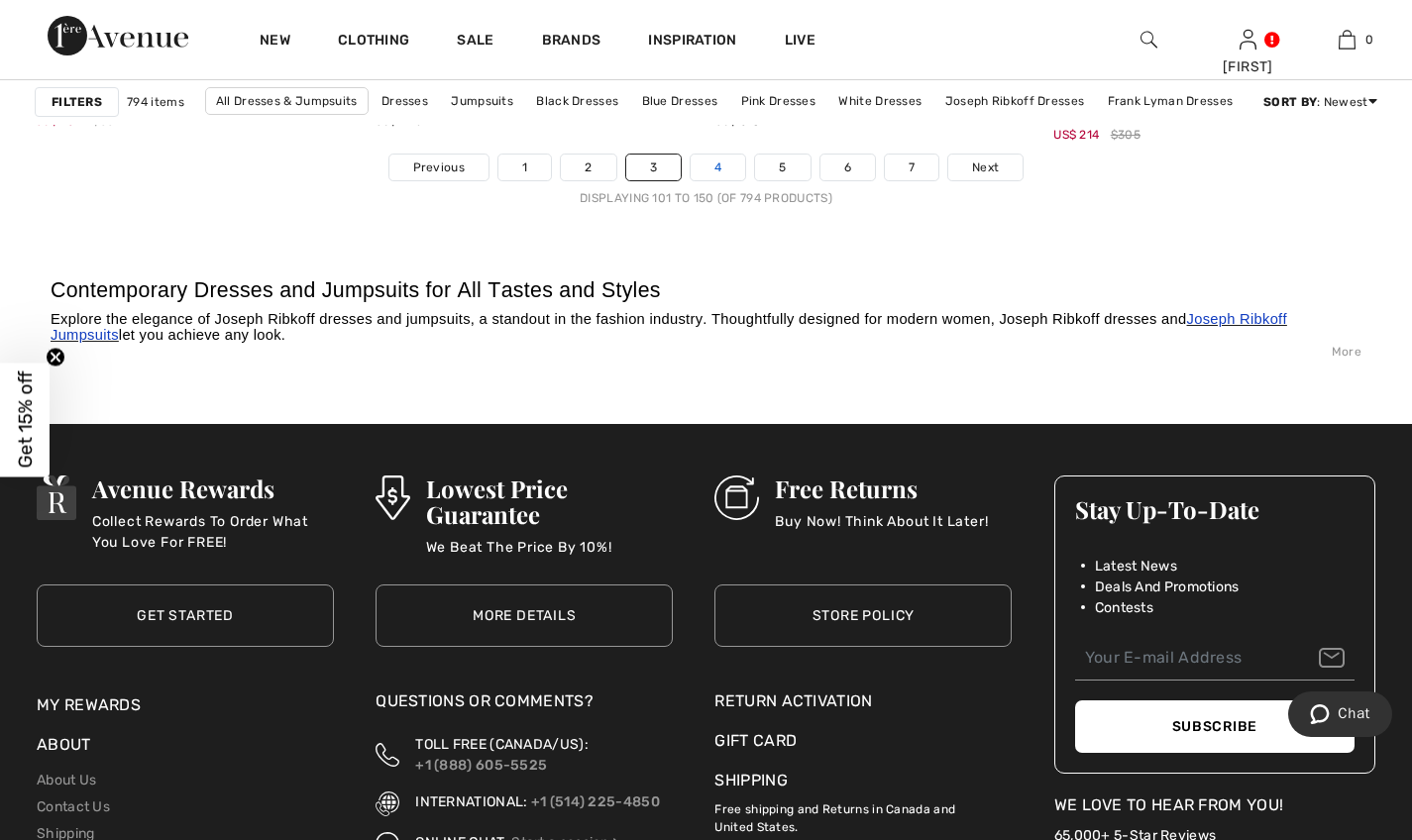 click on "4" at bounding box center [717, 167] 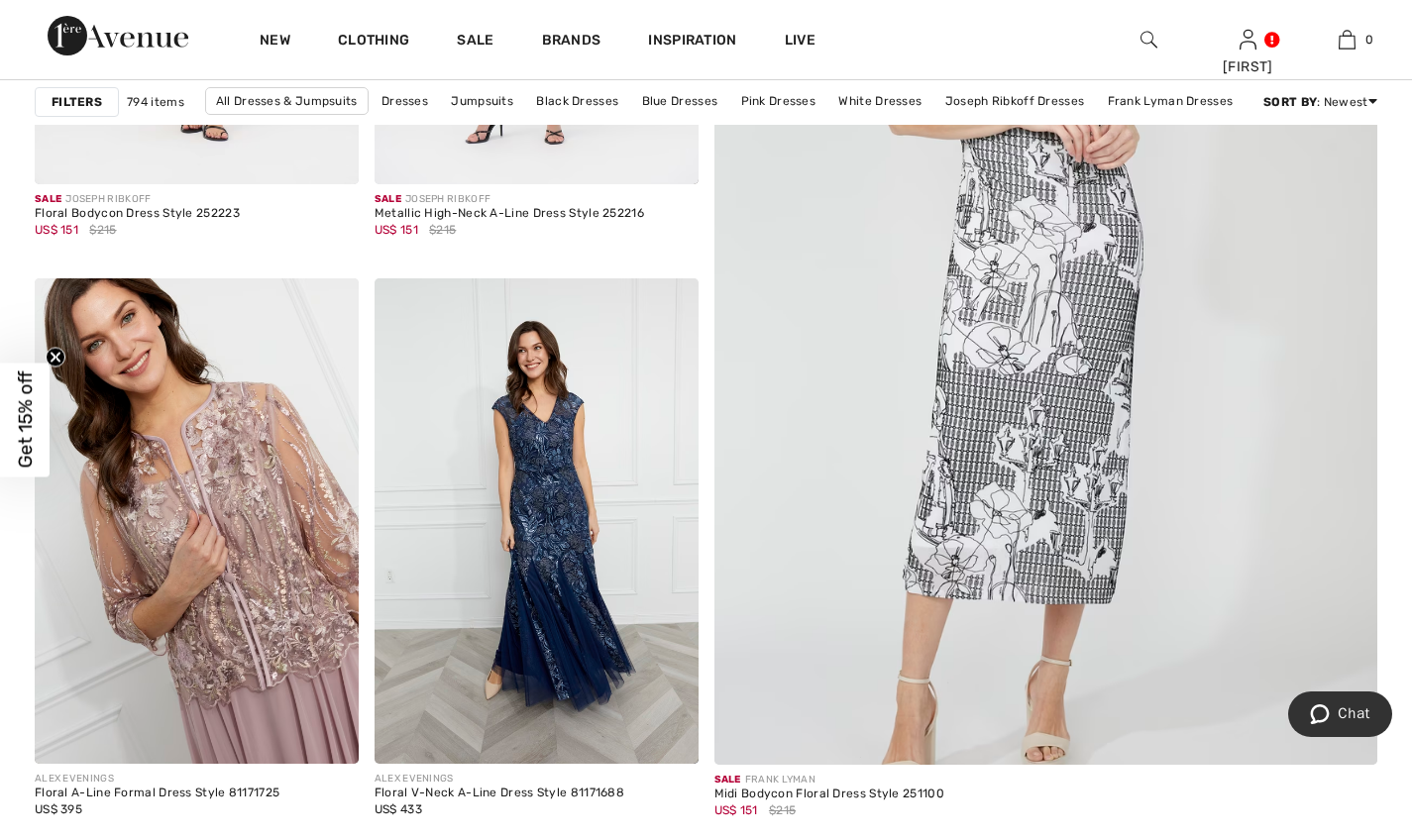 scroll, scrollTop: 695, scrollLeft: 0, axis: vertical 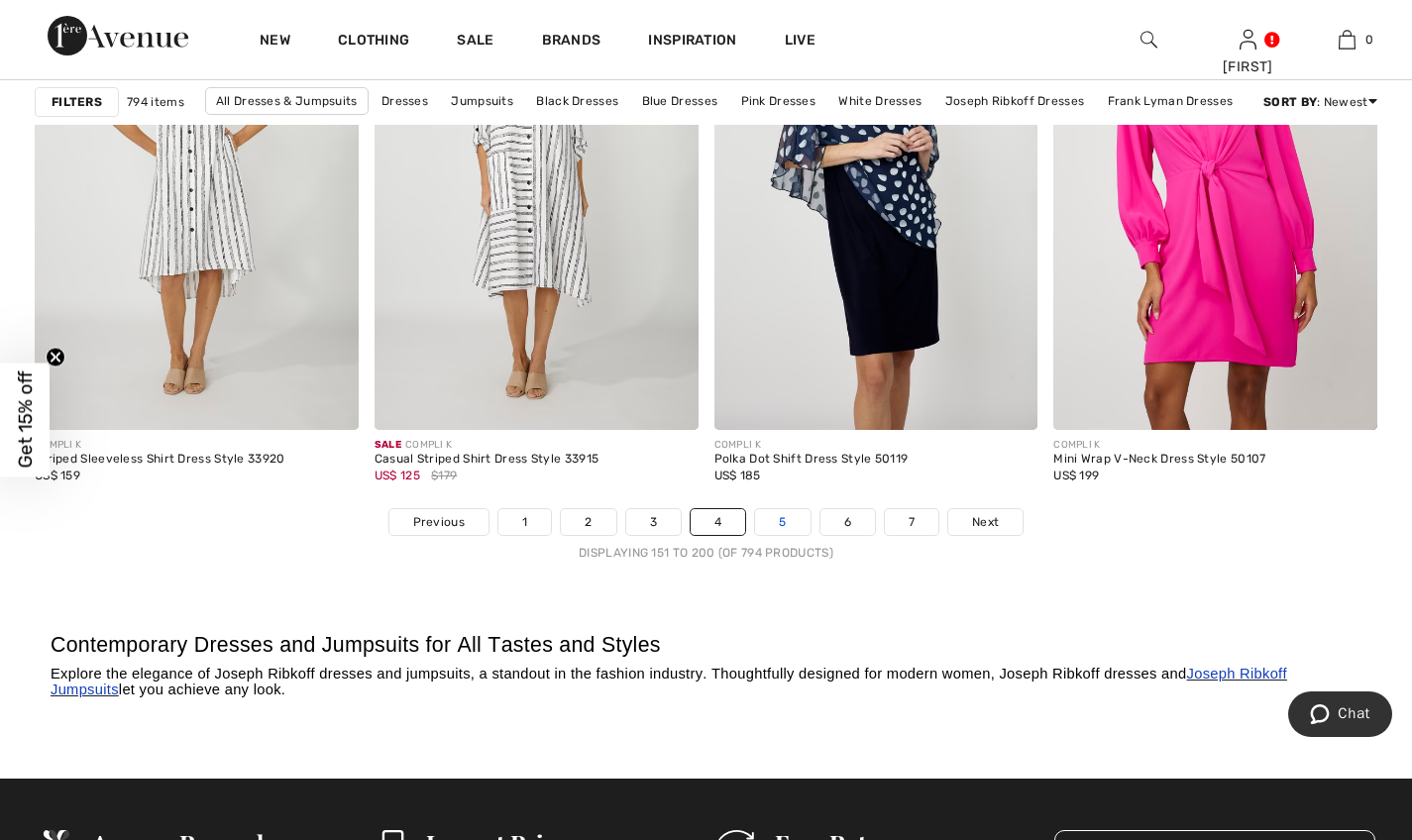 click on "5" at bounding box center [782, 522] 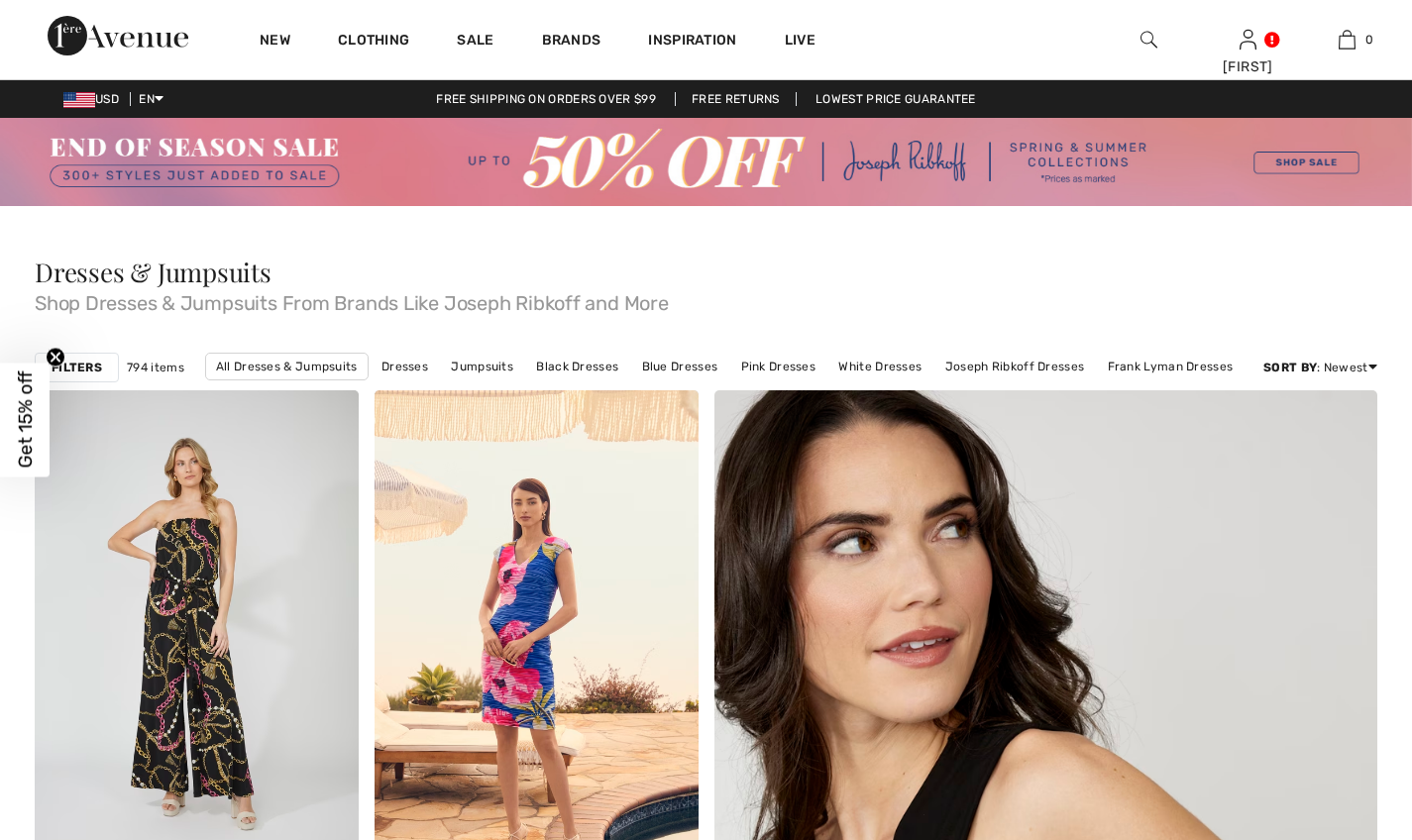 checkbox on "true" 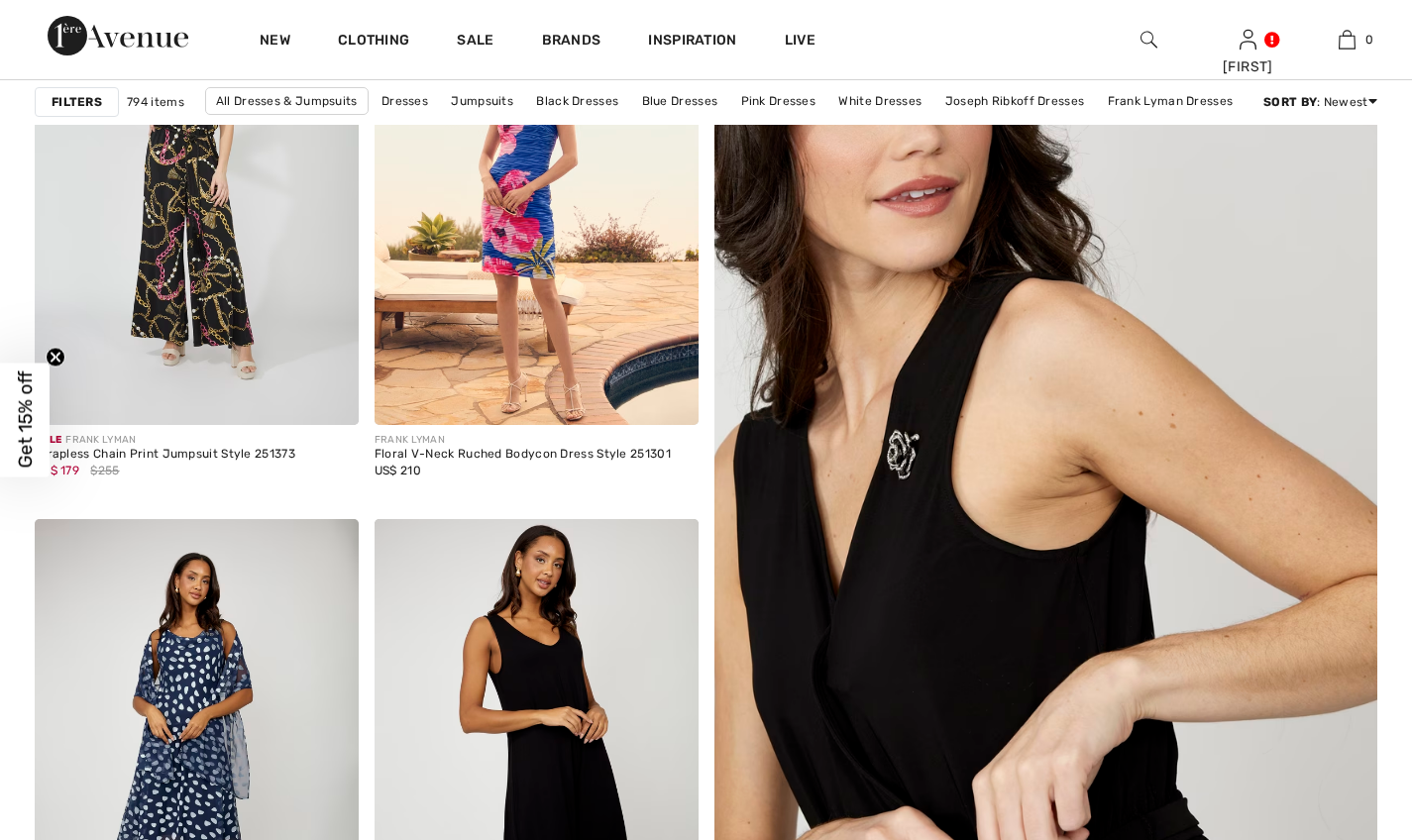scroll, scrollTop: 591, scrollLeft: 0, axis: vertical 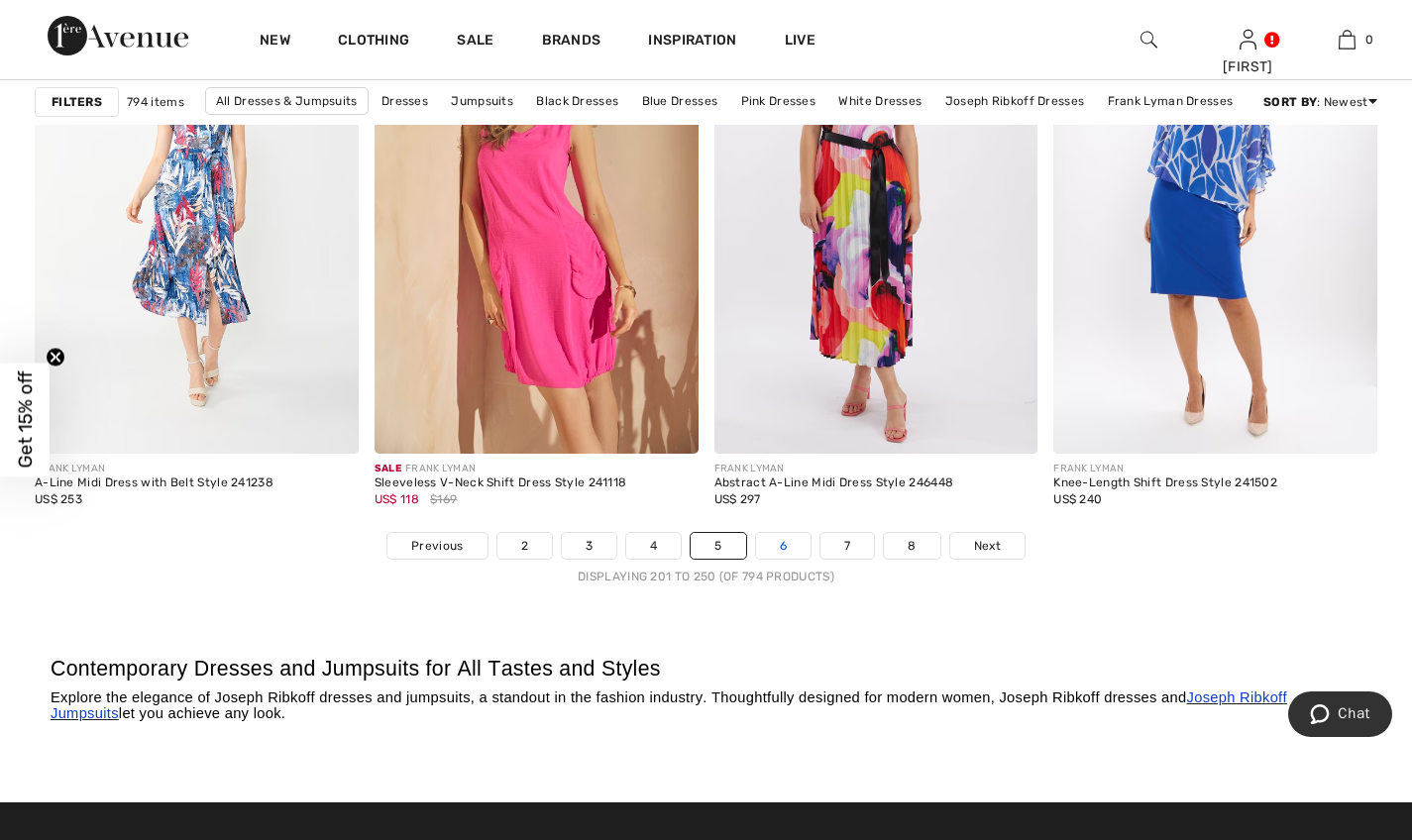click on "6" at bounding box center [783, 546] 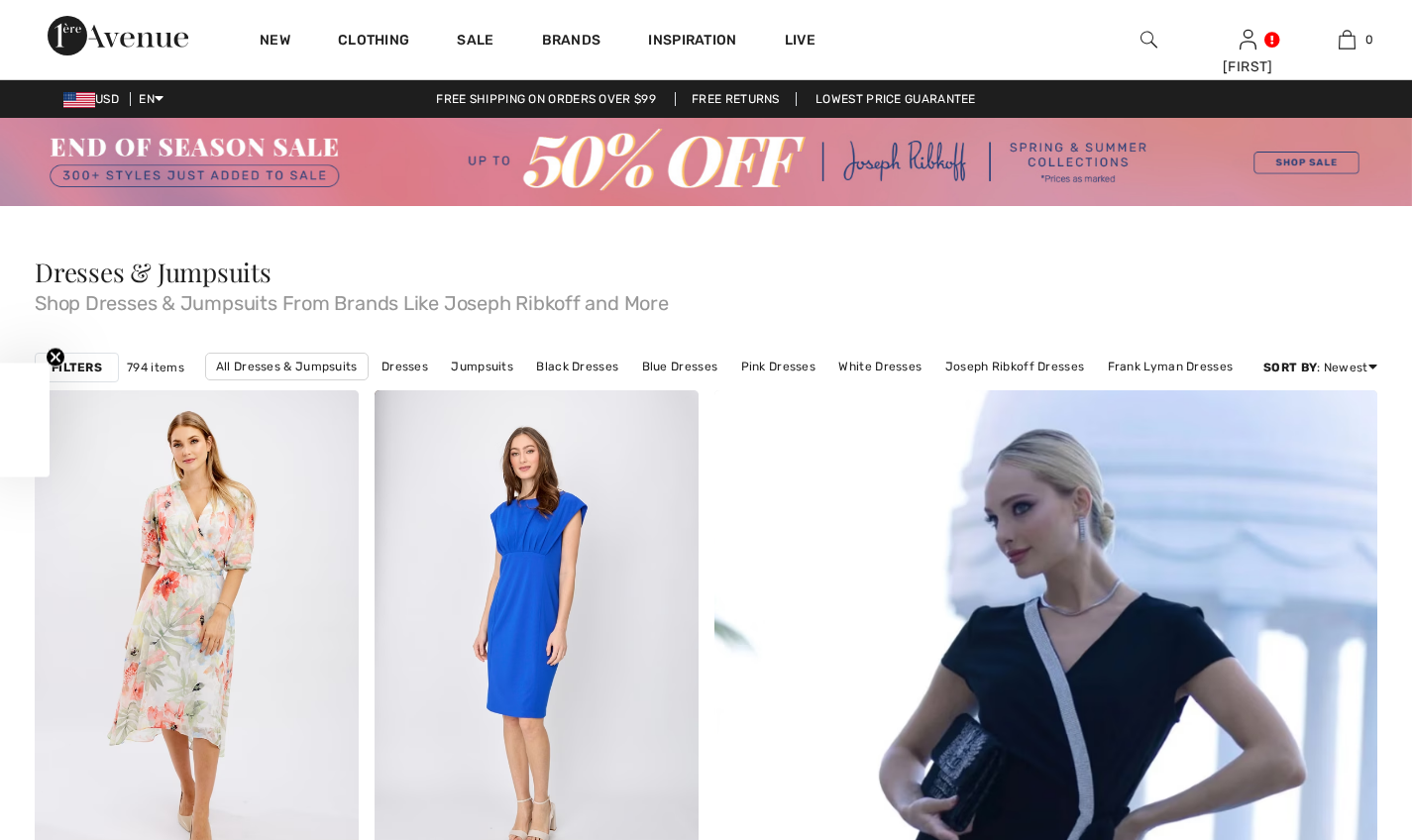 checkbox on "true" 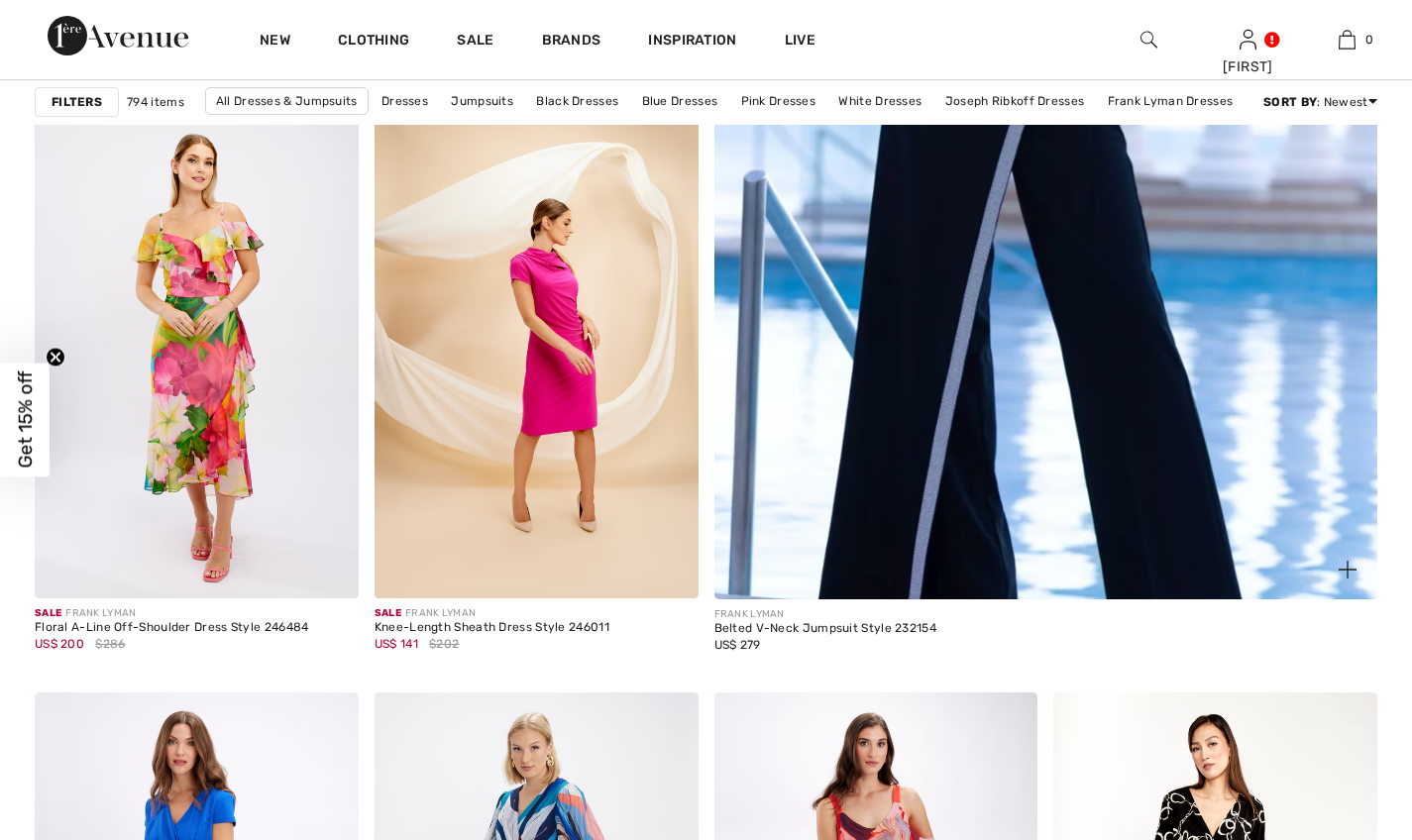 scroll, scrollTop: 857, scrollLeft: 0, axis: vertical 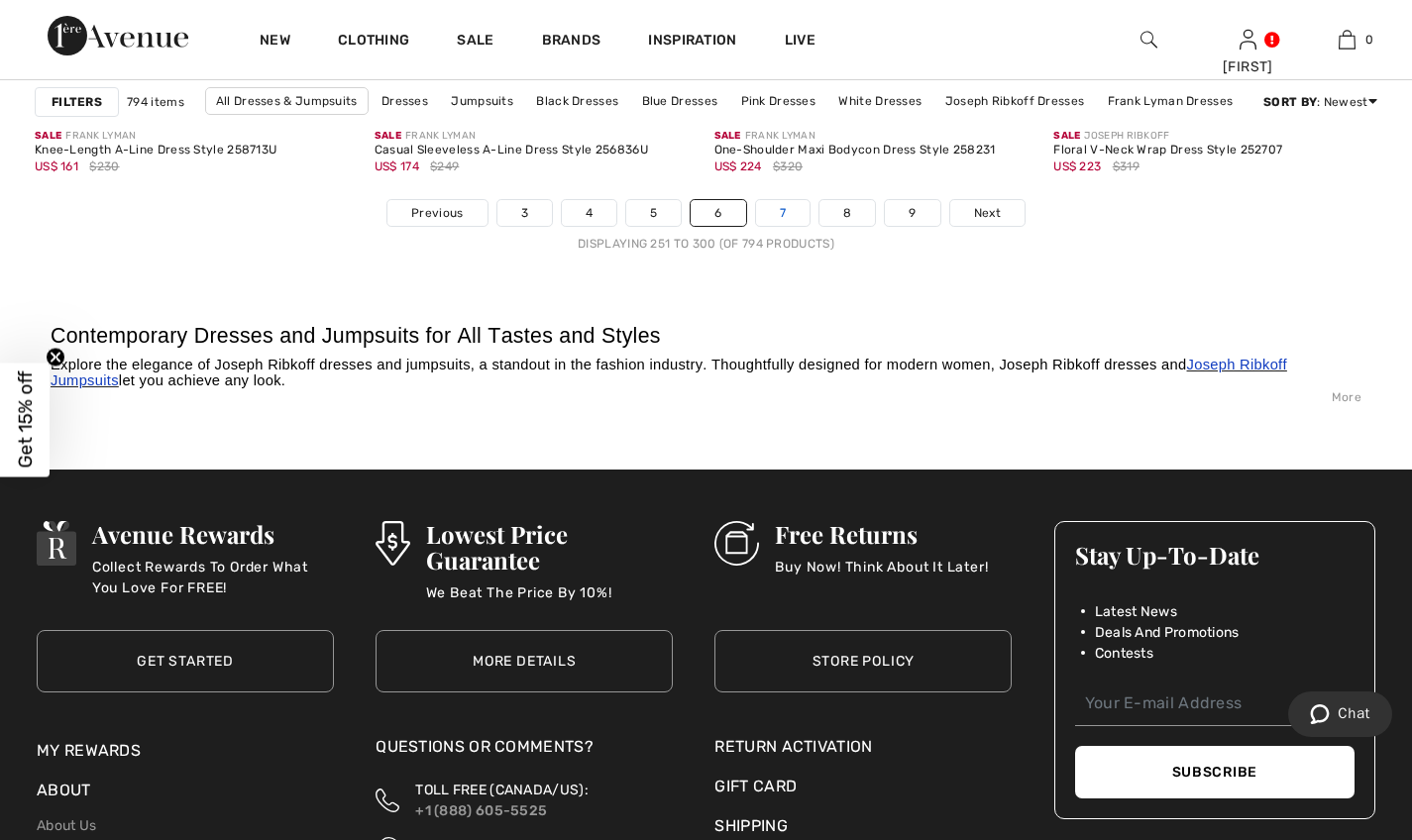click on "7" at bounding box center [783, 213] 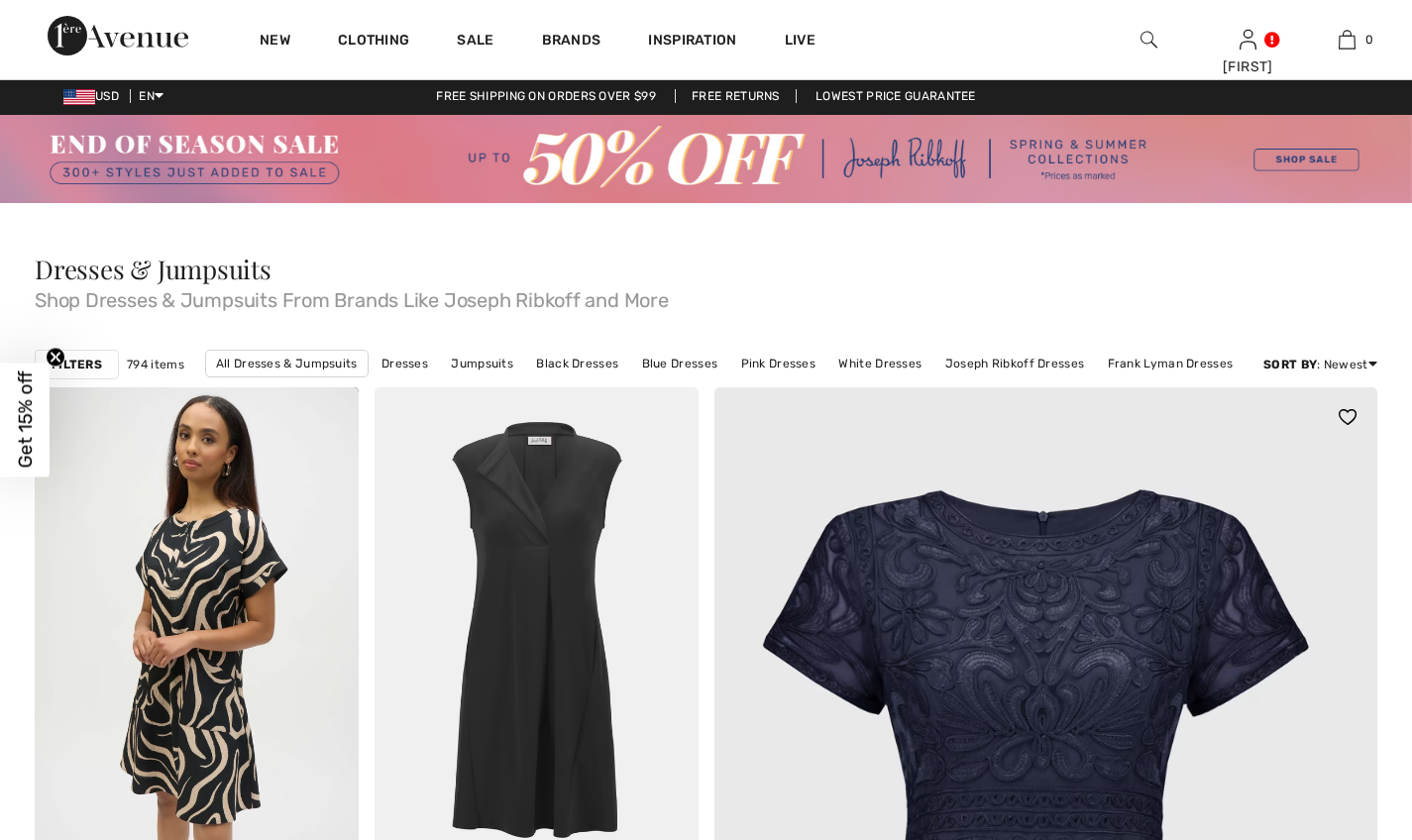 checkbox on "true" 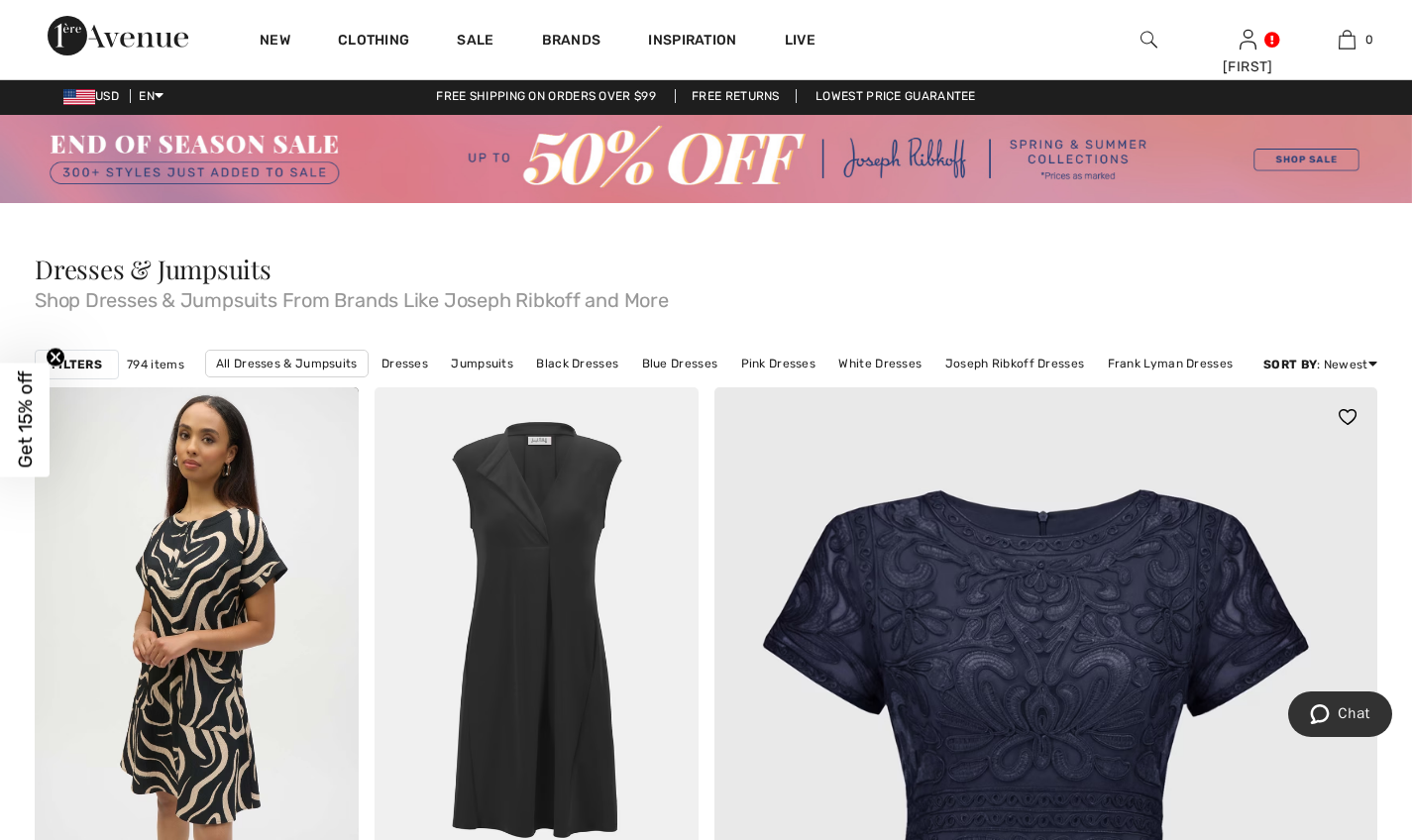 scroll, scrollTop: 360, scrollLeft: 0, axis: vertical 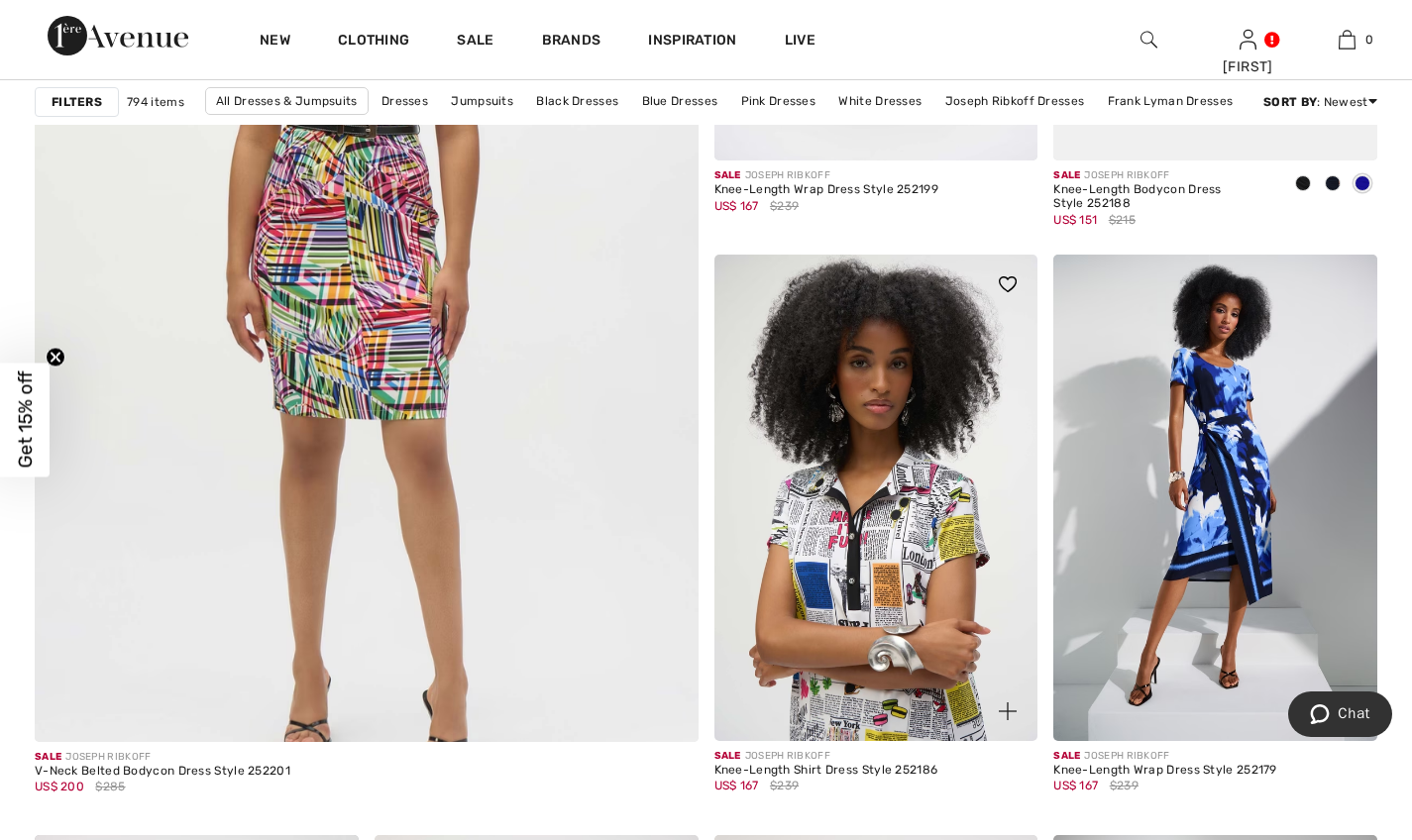 click at bounding box center [876, 497] 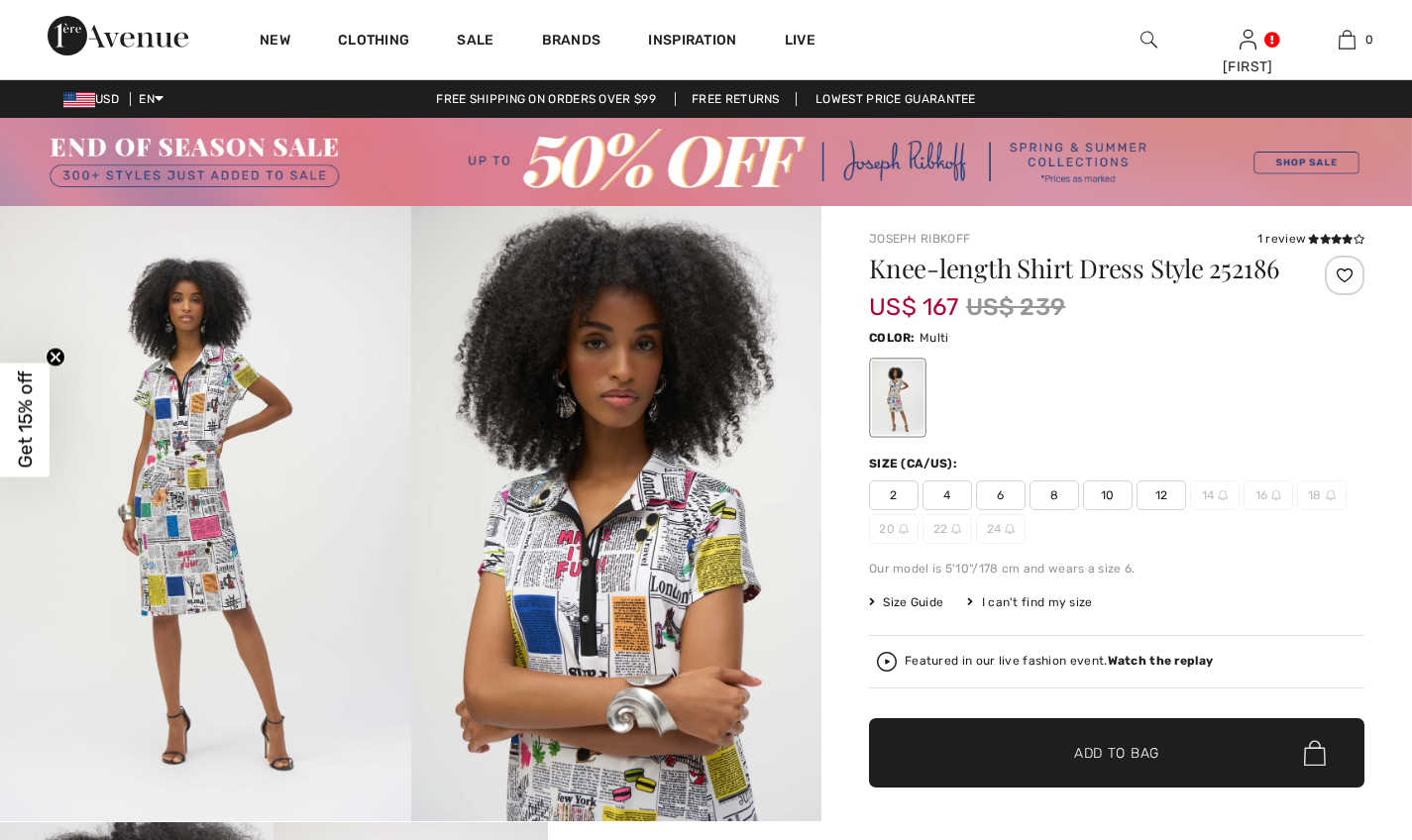 checkbox on "true" 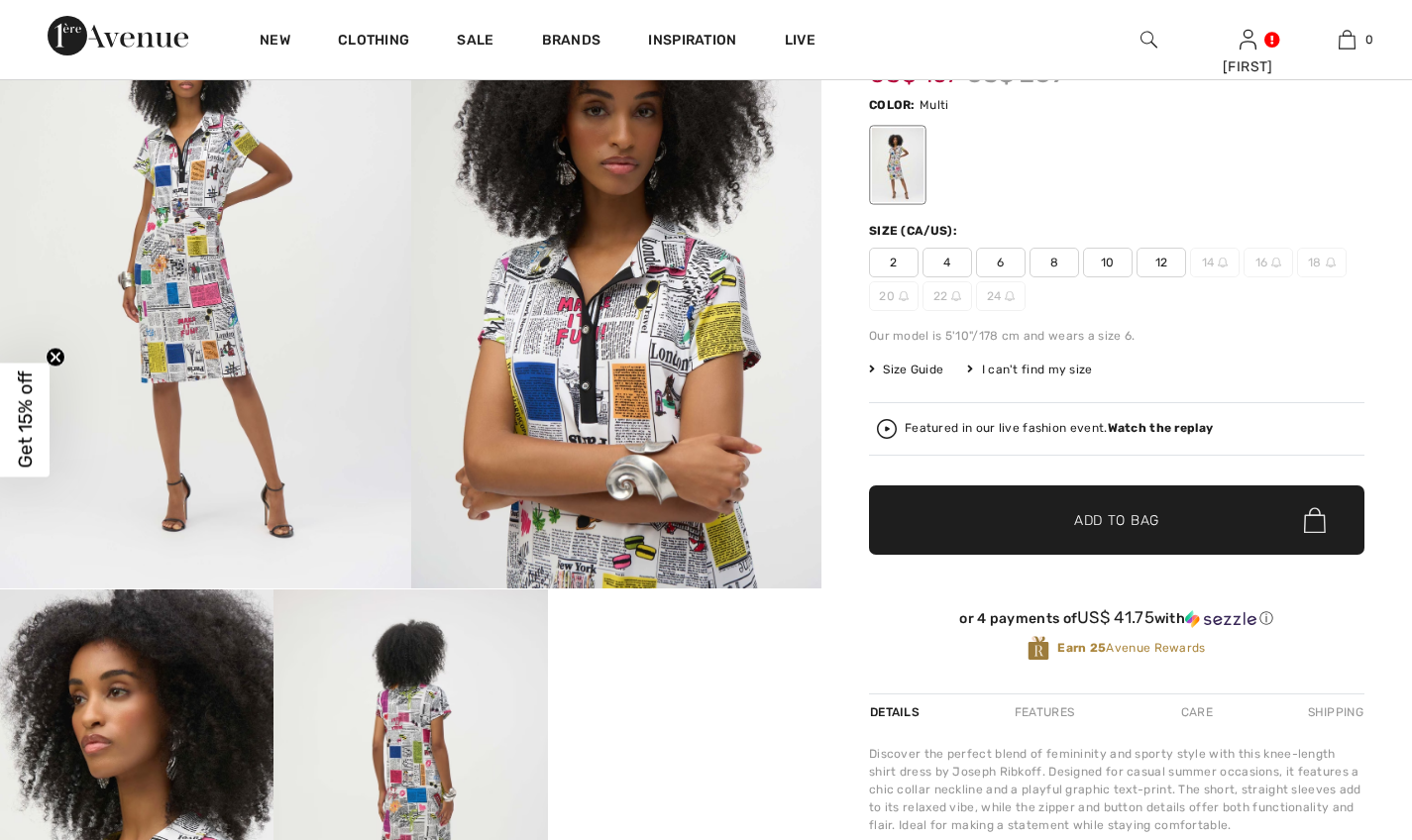 scroll, scrollTop: 0, scrollLeft: 0, axis: both 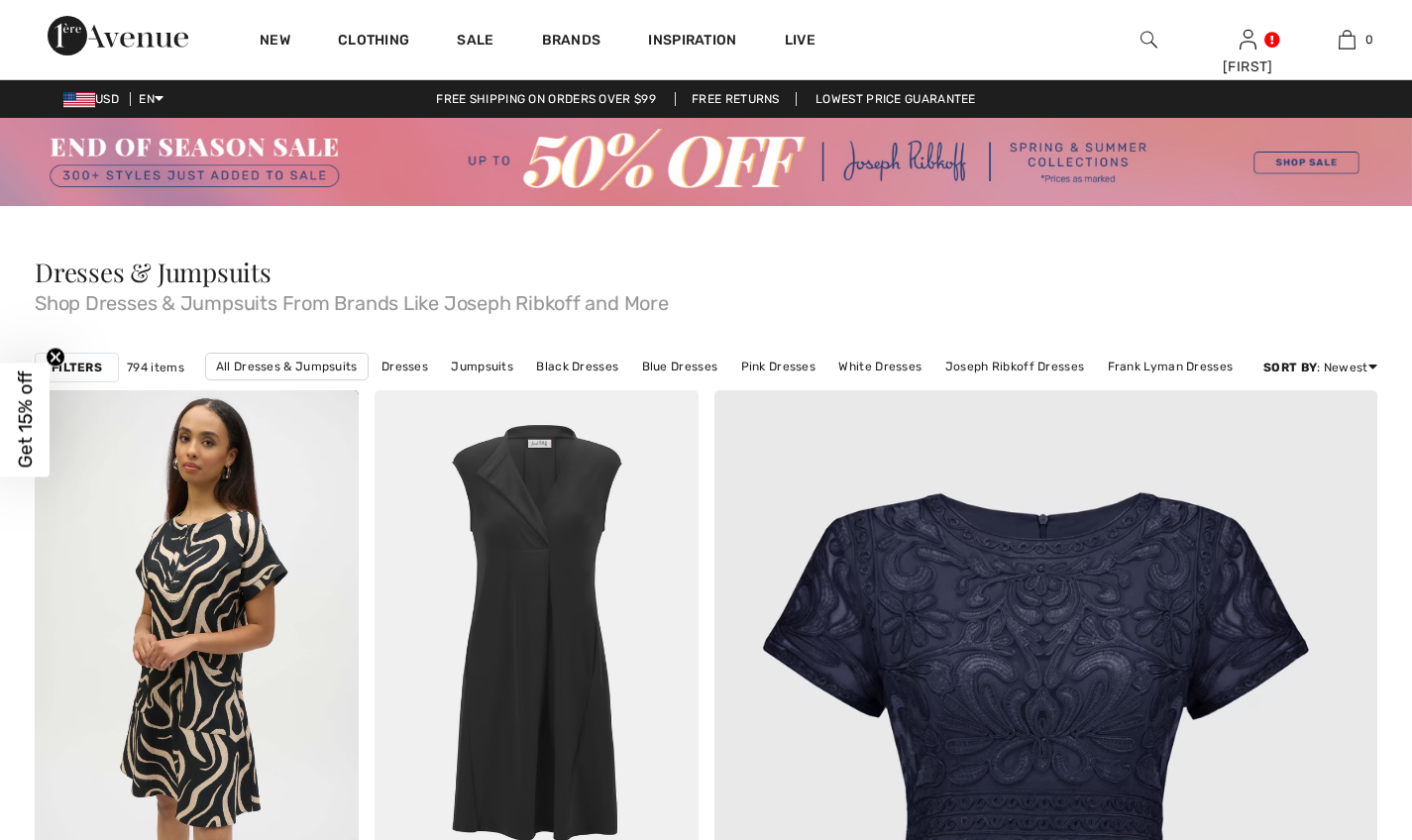 checkbox on "true" 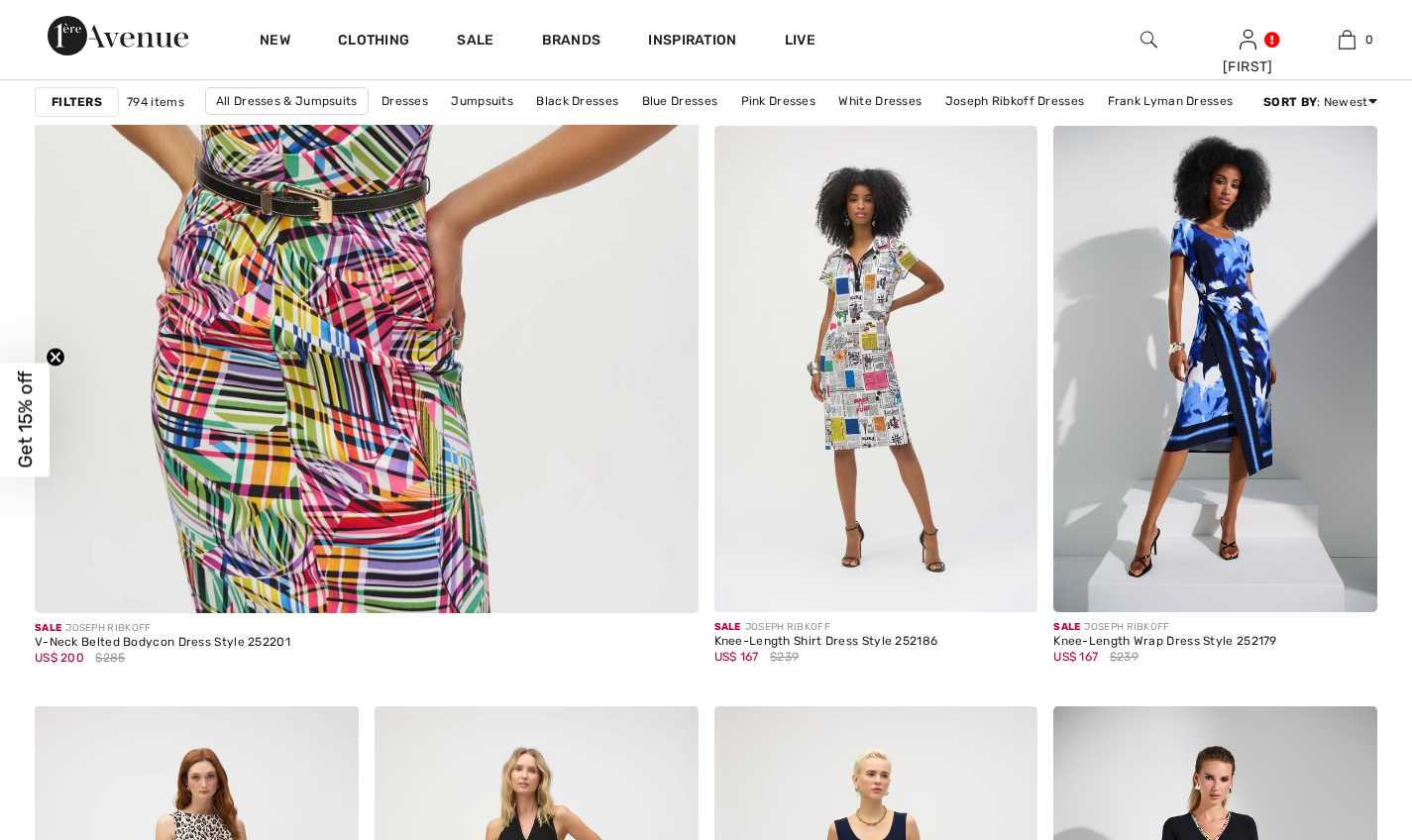 scroll, scrollTop: 0, scrollLeft: 0, axis: both 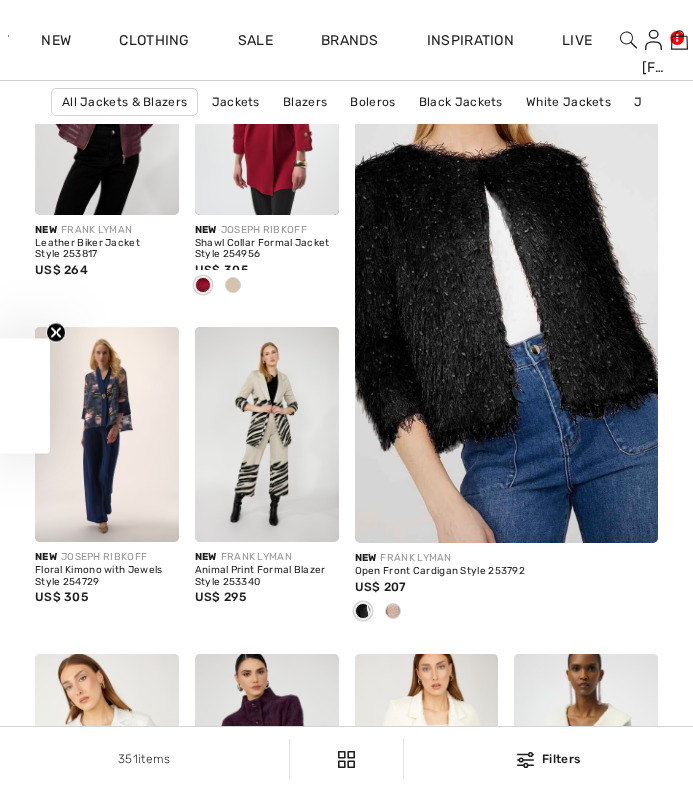 checkbox on "true" 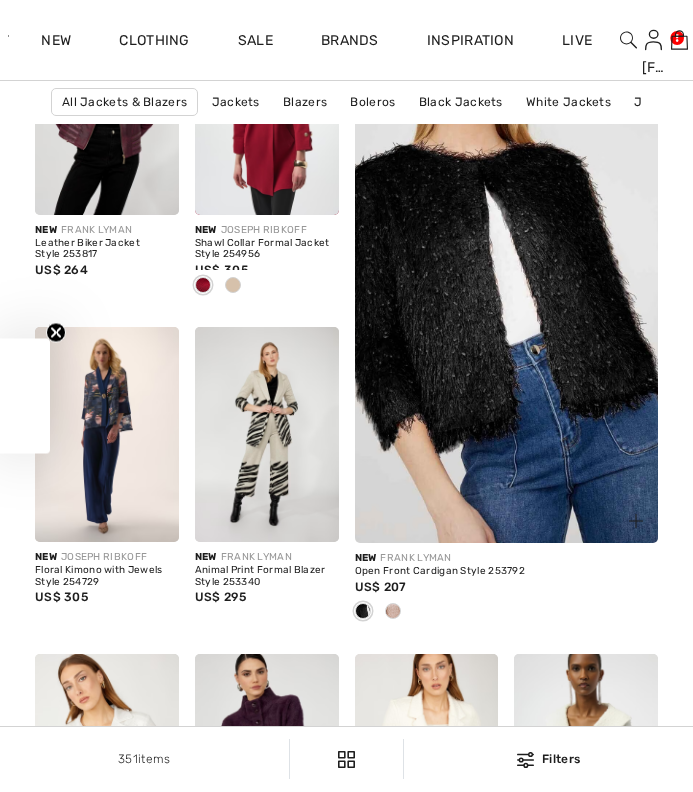 scroll, scrollTop: 373, scrollLeft: 0, axis: vertical 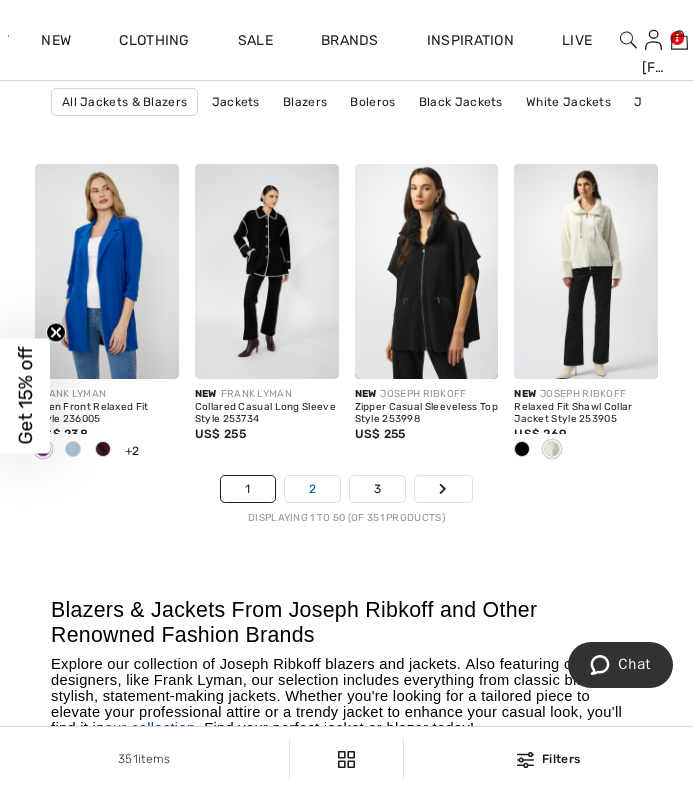 click on "2" at bounding box center (312, 489) 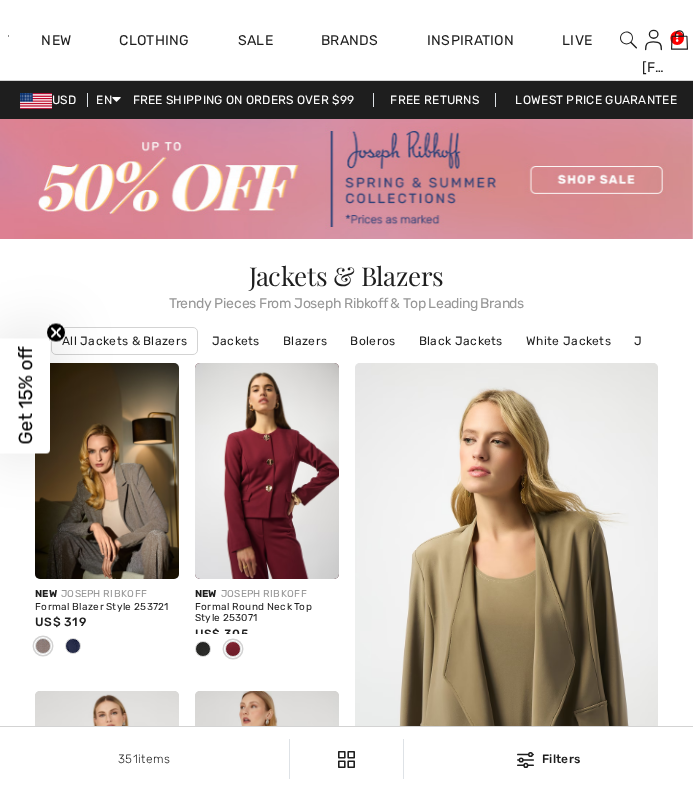 checkbox on "true" 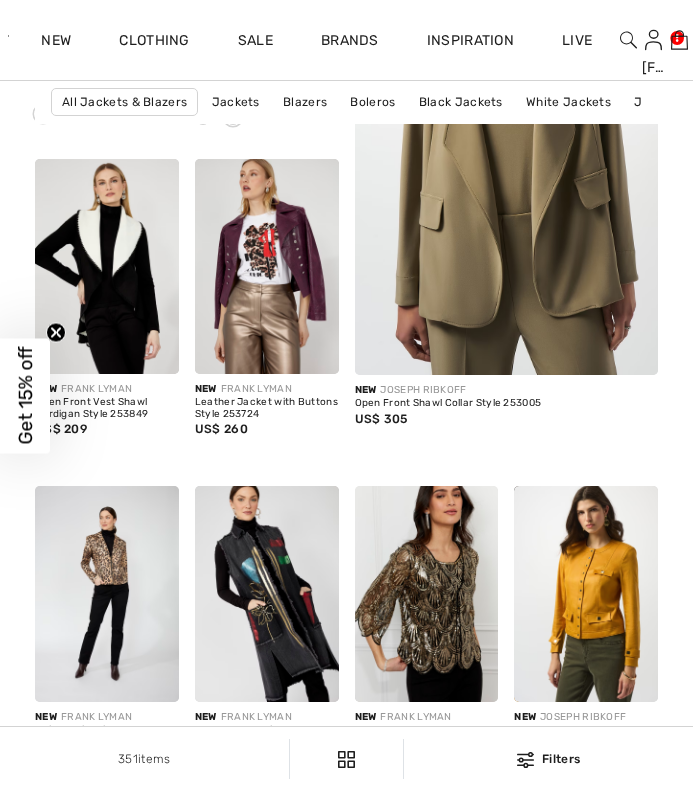 scroll, scrollTop: 0, scrollLeft: 0, axis: both 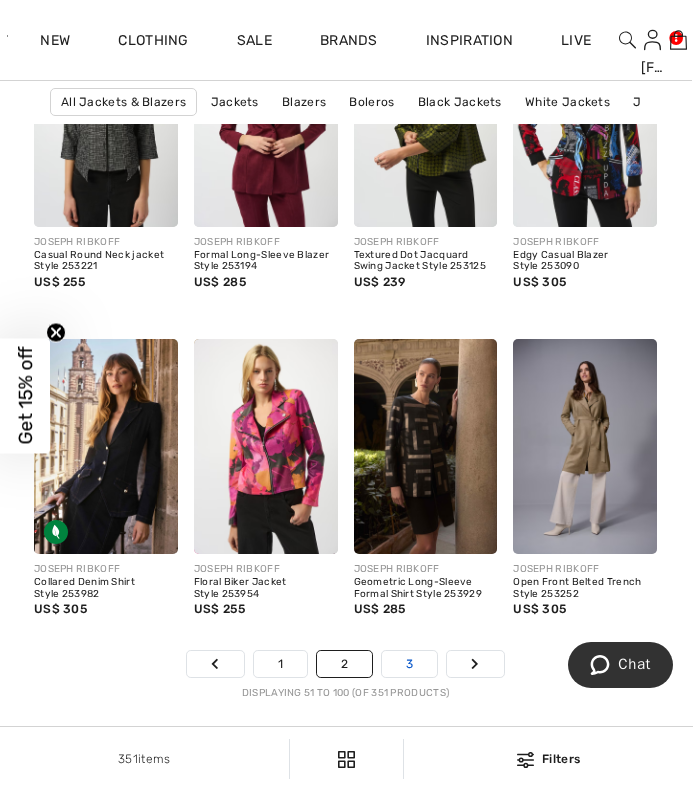 click on "3" at bounding box center (409, 664) 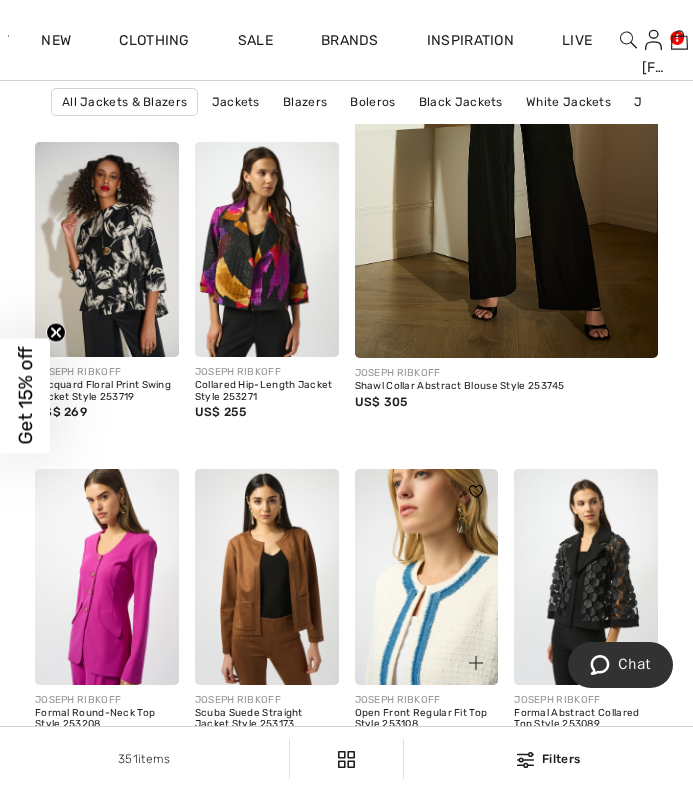 scroll, scrollTop: 549, scrollLeft: 0, axis: vertical 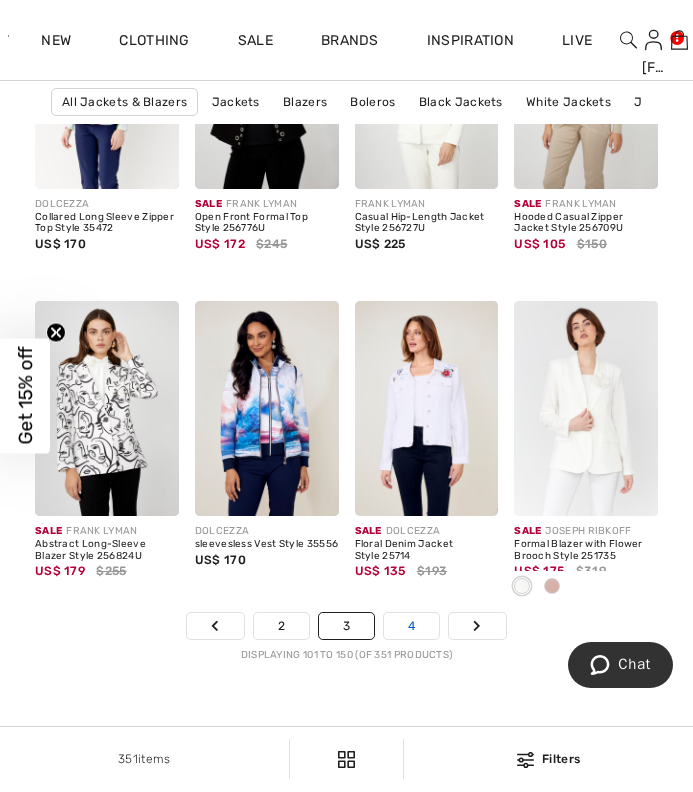 click on "4" at bounding box center [411, 626] 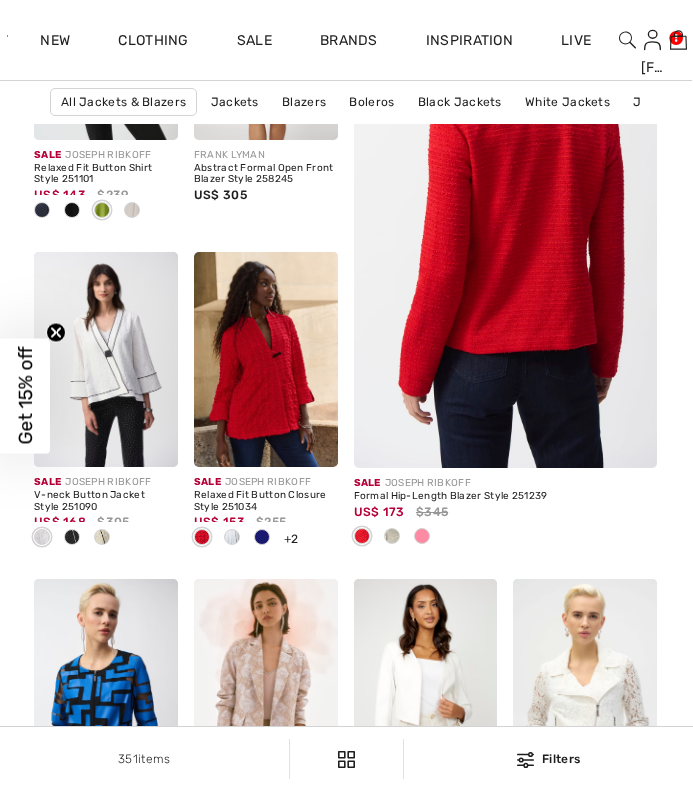 scroll, scrollTop: 504, scrollLeft: 1, axis: both 